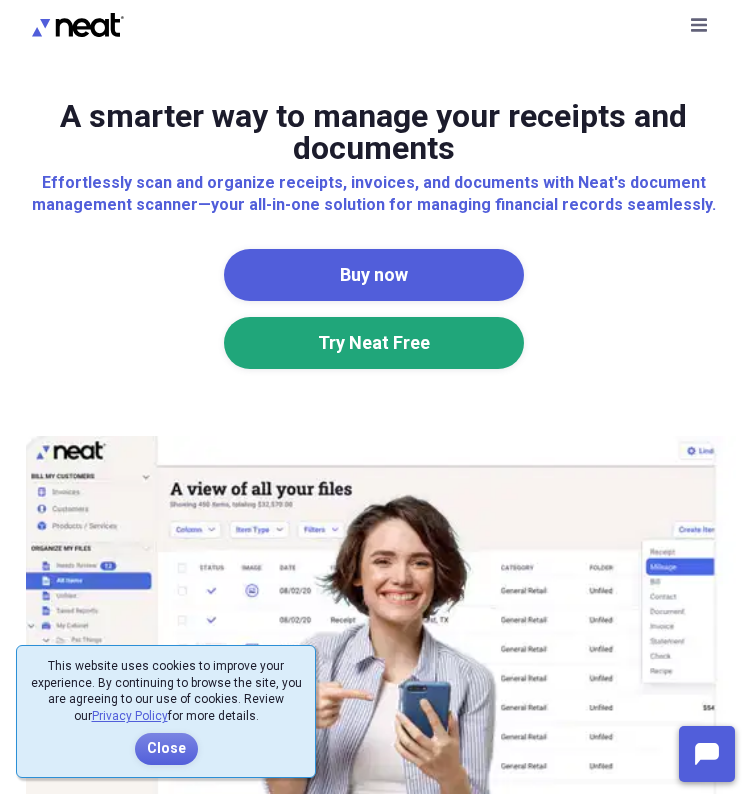 scroll, scrollTop: 0, scrollLeft: 0, axis: both 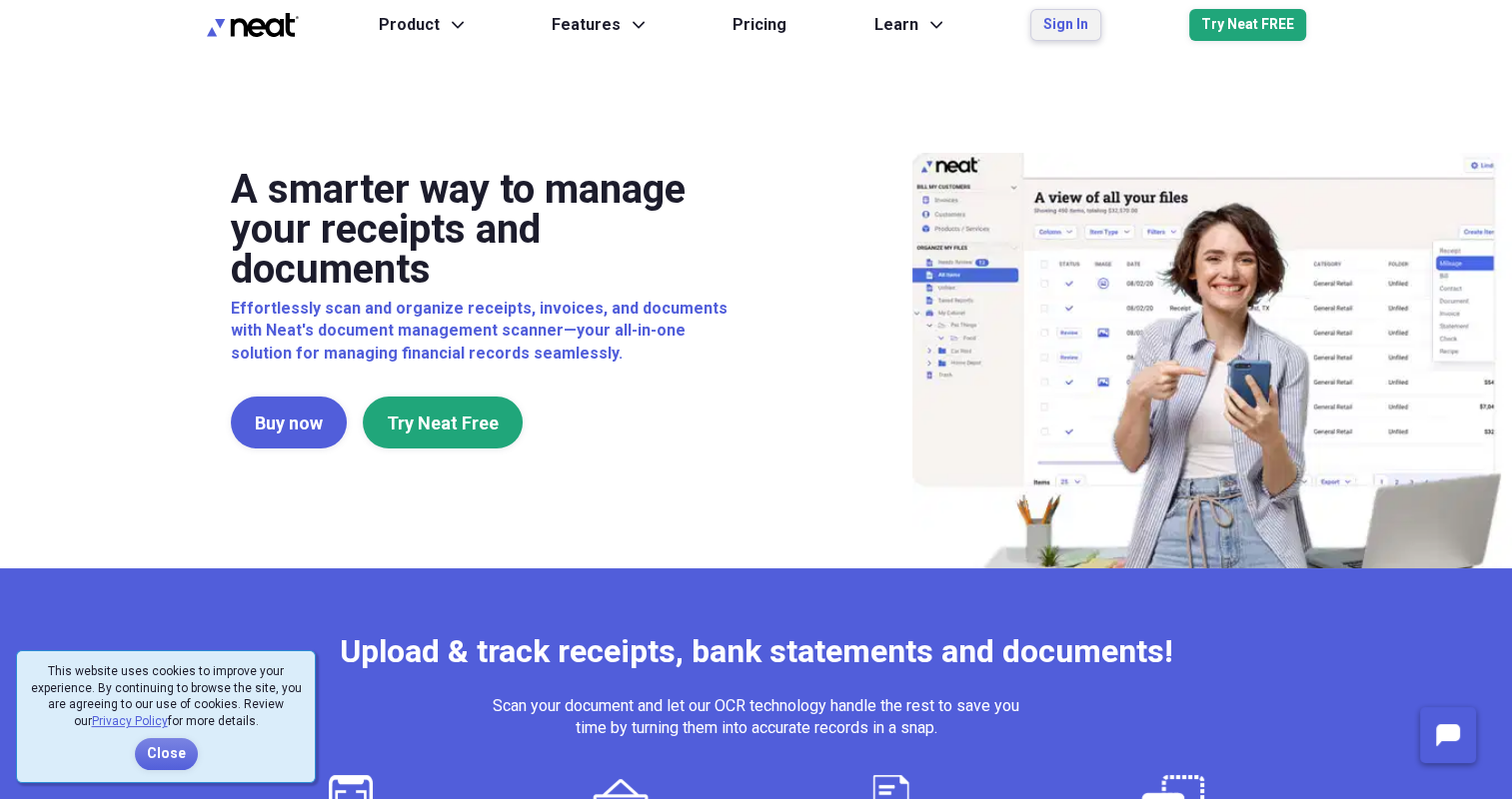 click on "Sign In" at bounding box center (1065, 25) 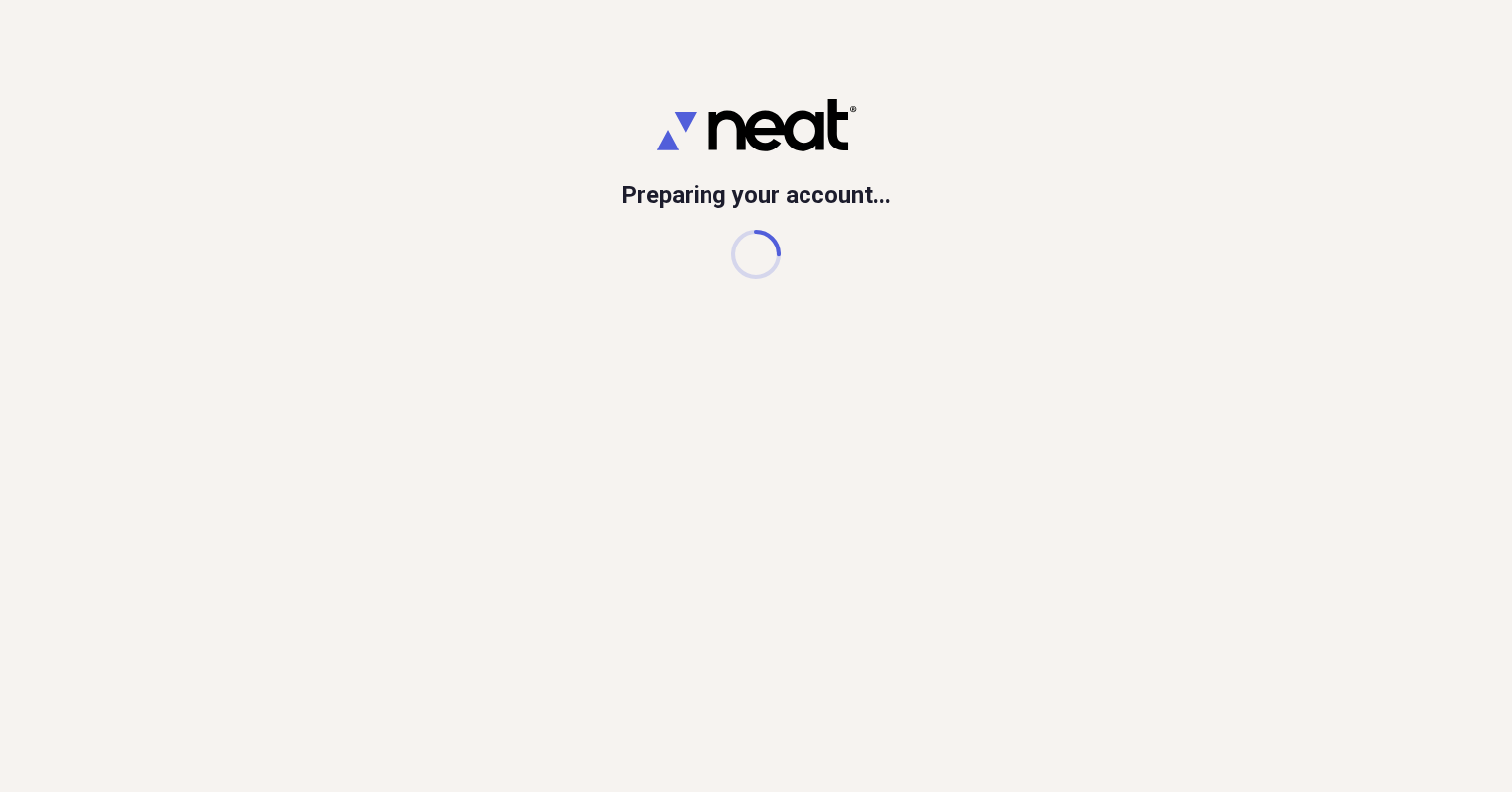 scroll, scrollTop: 0, scrollLeft: 0, axis: both 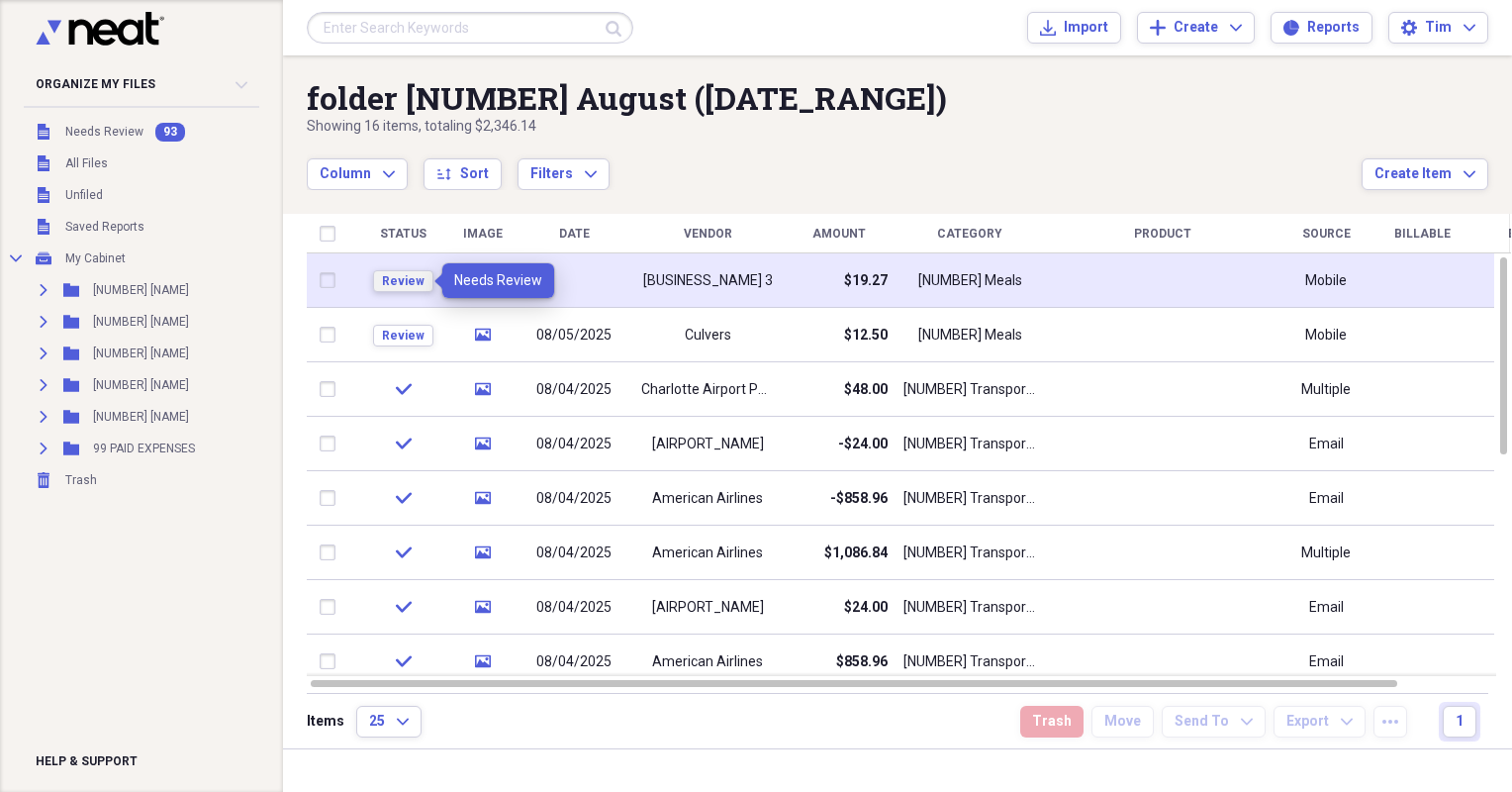 click on "Review" at bounding box center (403, 281) 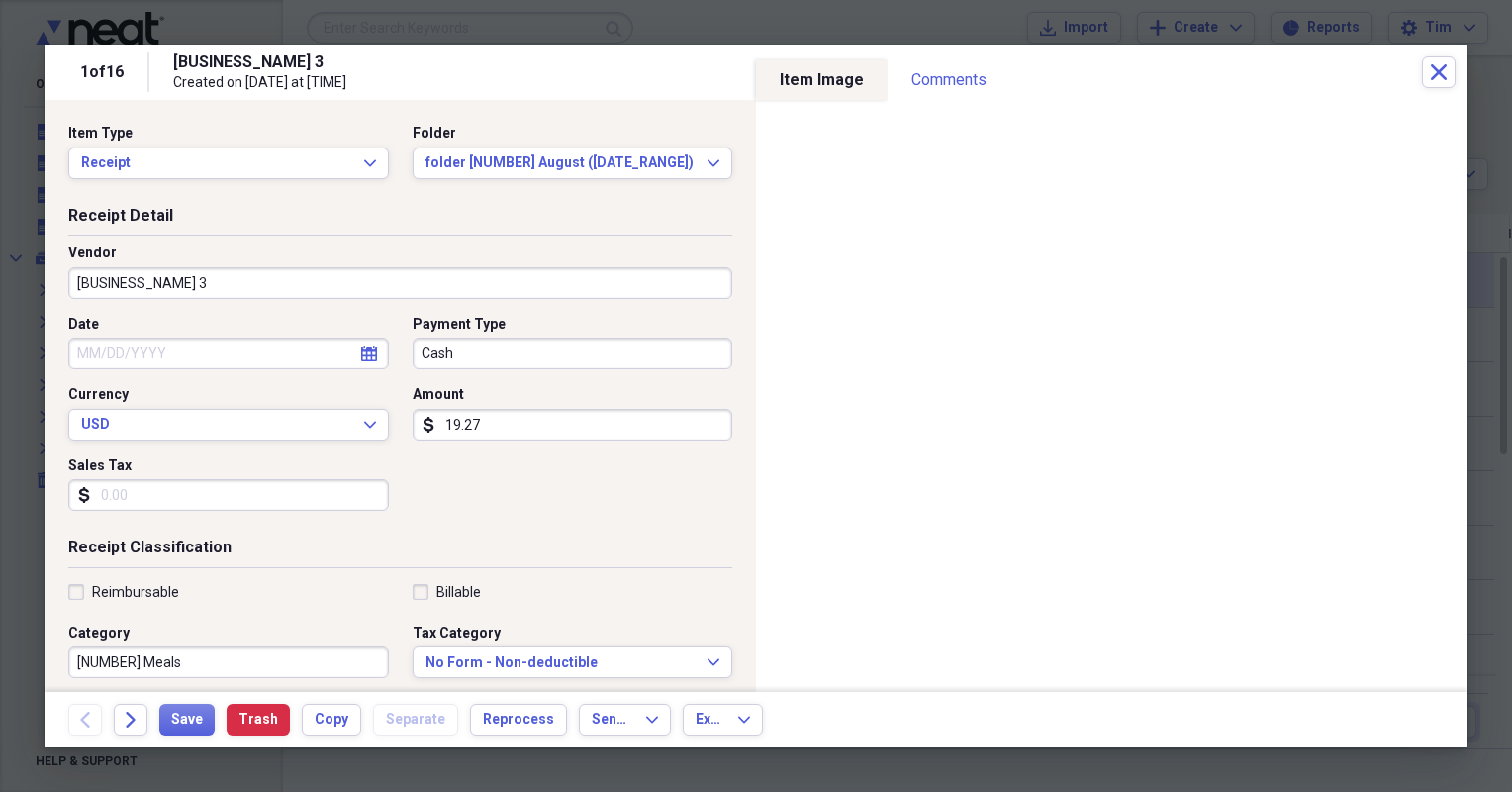 click on "Cash" at bounding box center [573, 353] 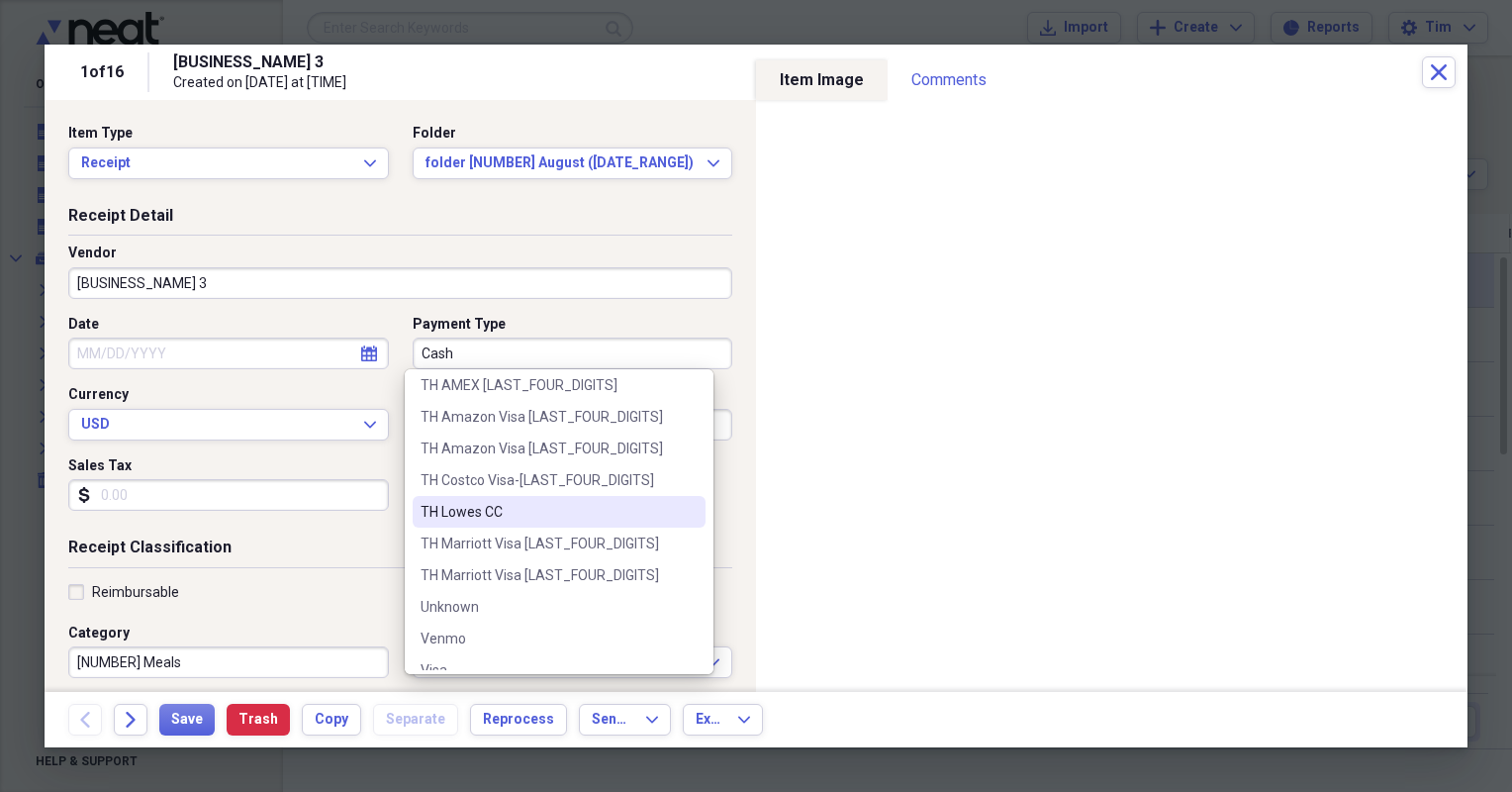 scroll, scrollTop: 1038, scrollLeft: 0, axis: vertical 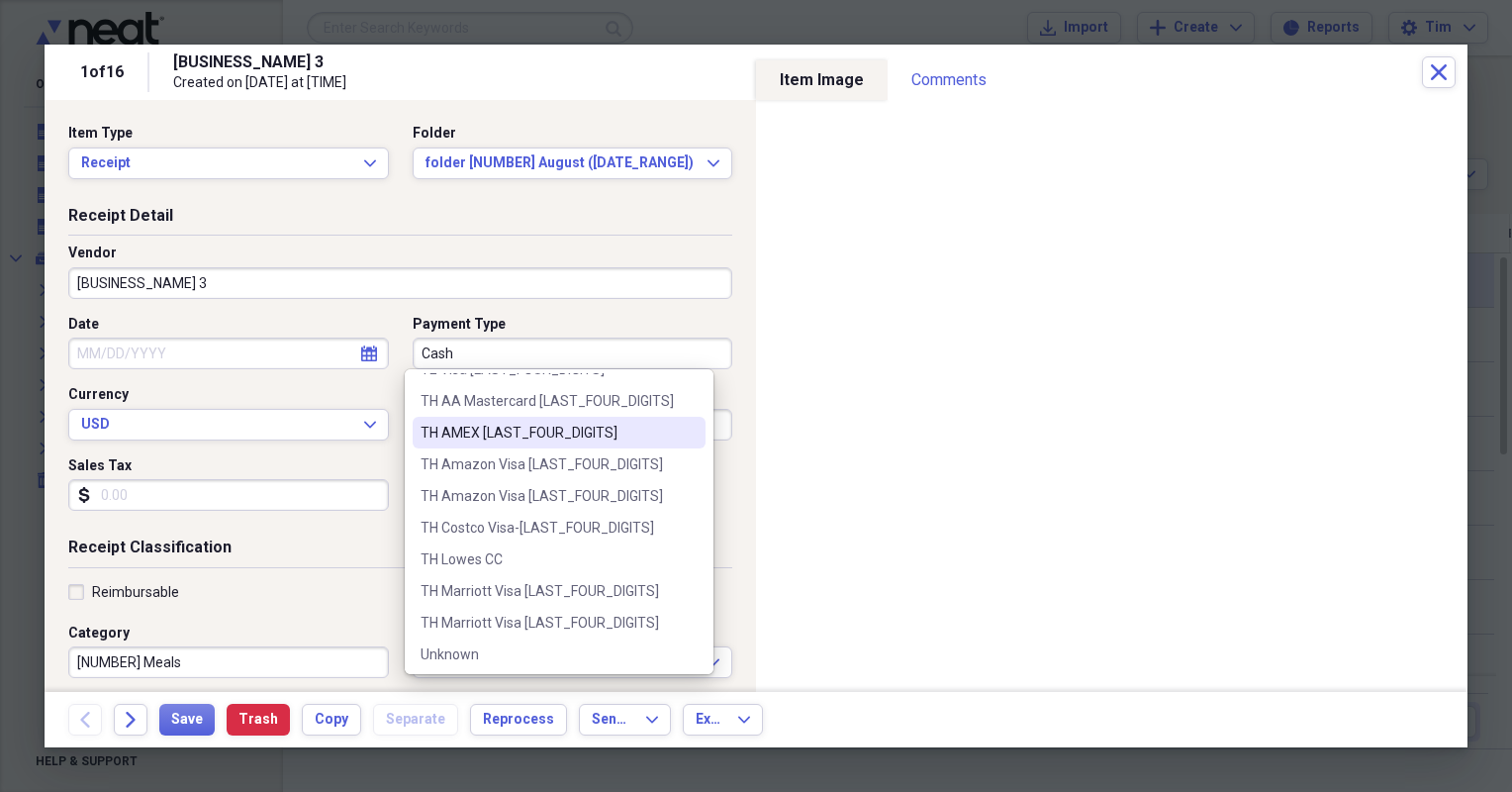 click on "TH AMEX [LAST_FOUR_DIGITS]" at bounding box center (547, 433) 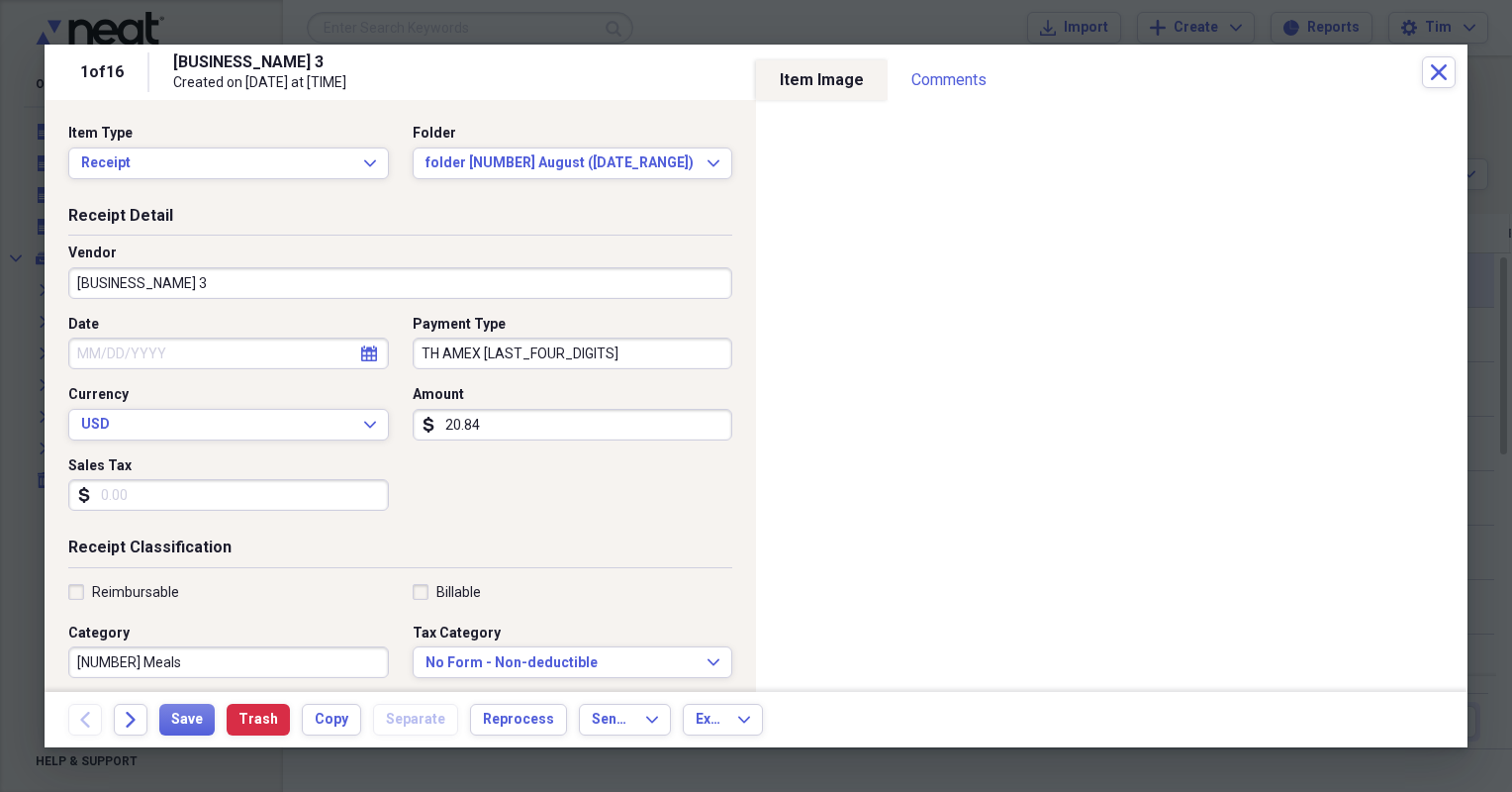 type on "20.84" 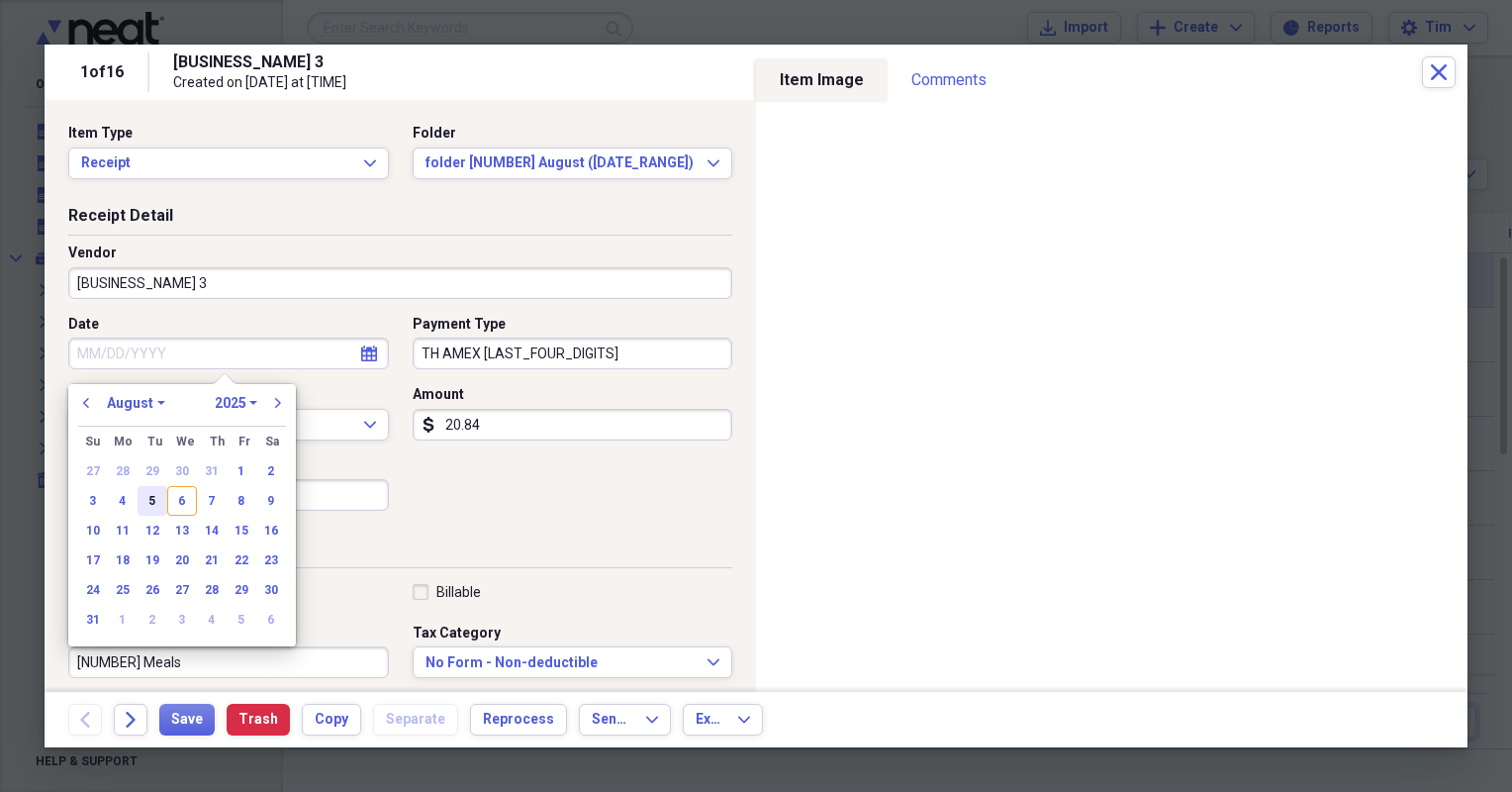 click on "5" at bounding box center (152, 501) 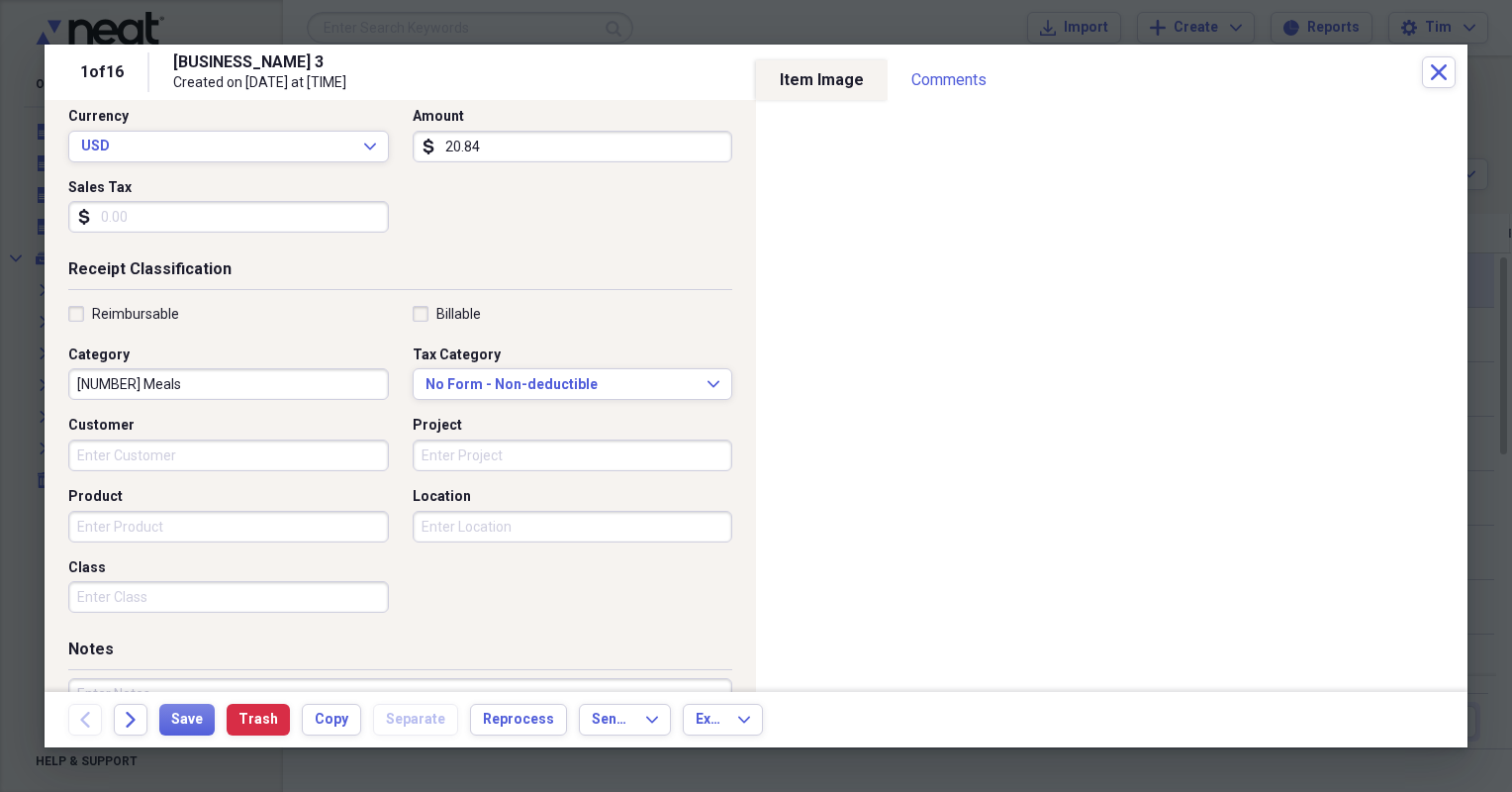 scroll, scrollTop: 297, scrollLeft: 0, axis: vertical 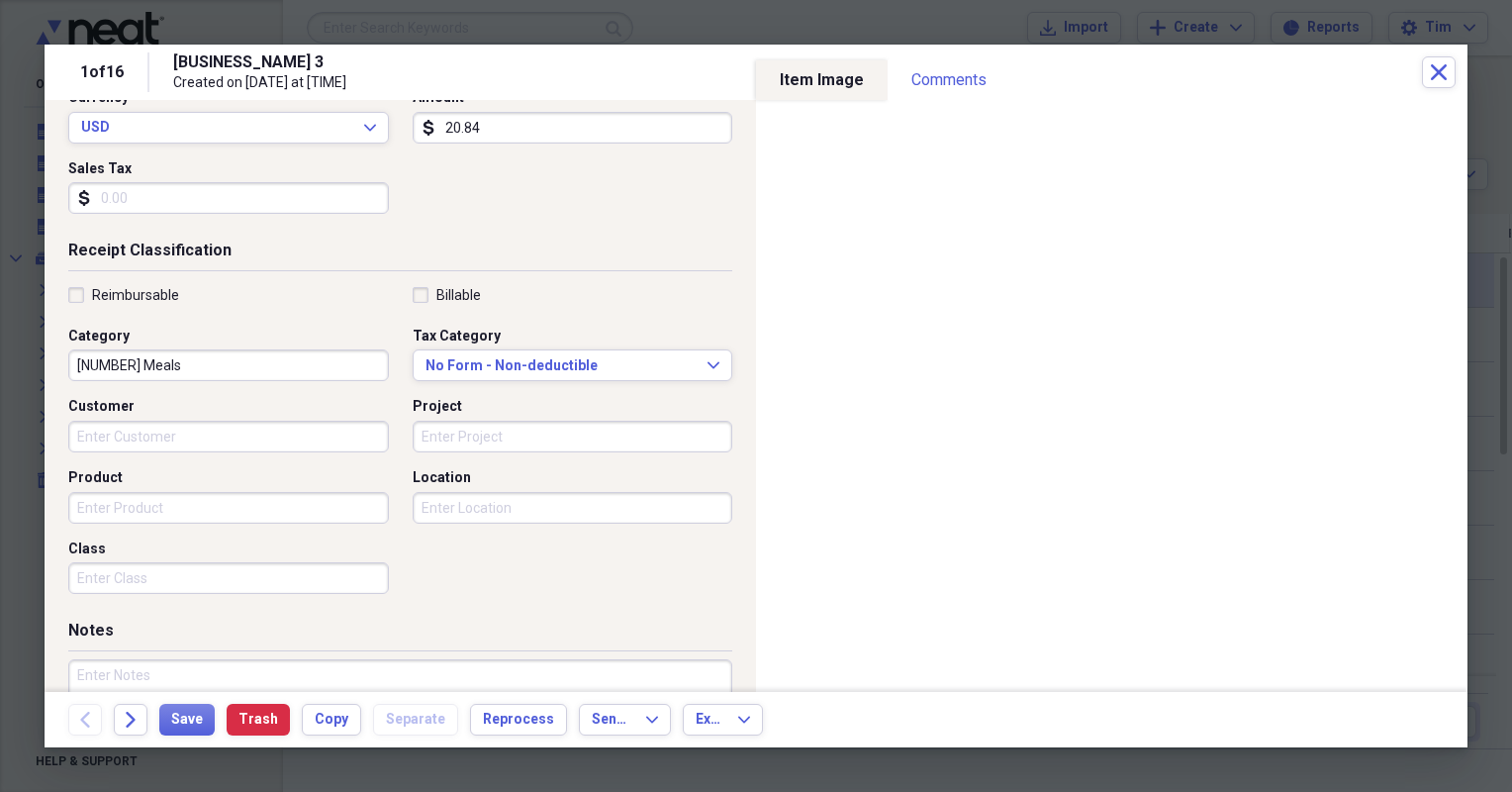 click on "Reimbursable" at bounding box center (136, 295) 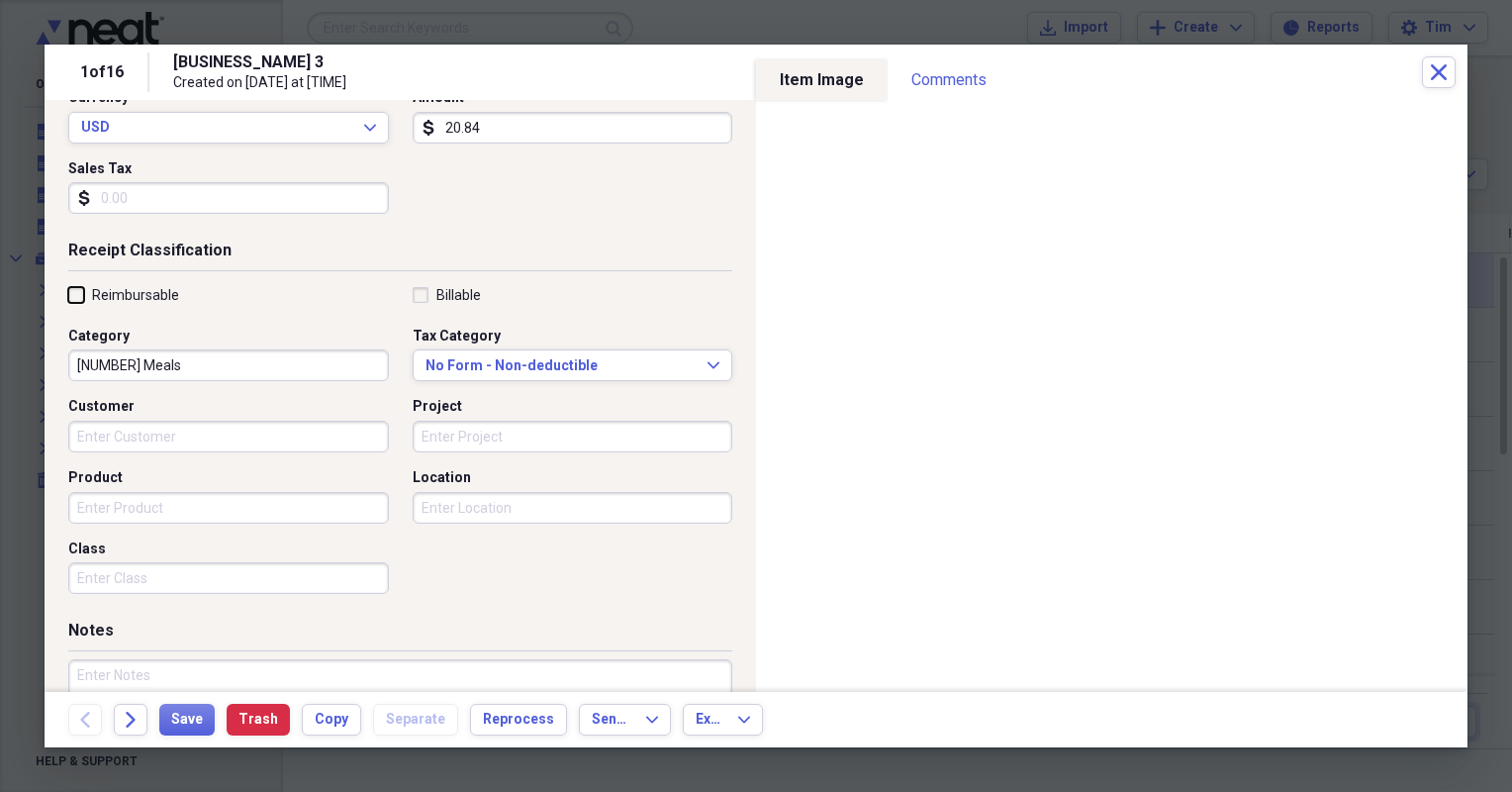 click on "Reimbursable" at bounding box center (68, 294) 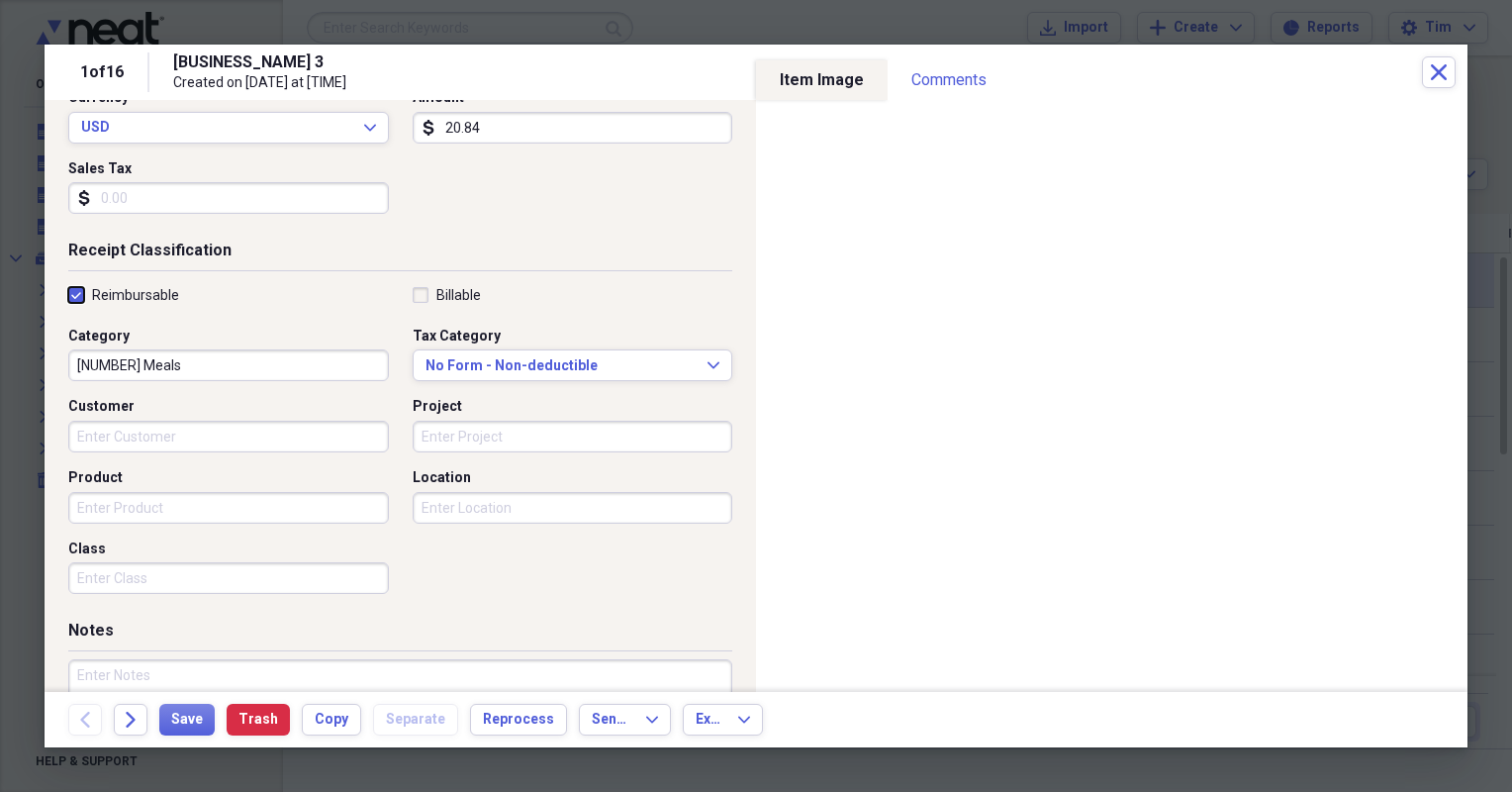 checkbox on "true" 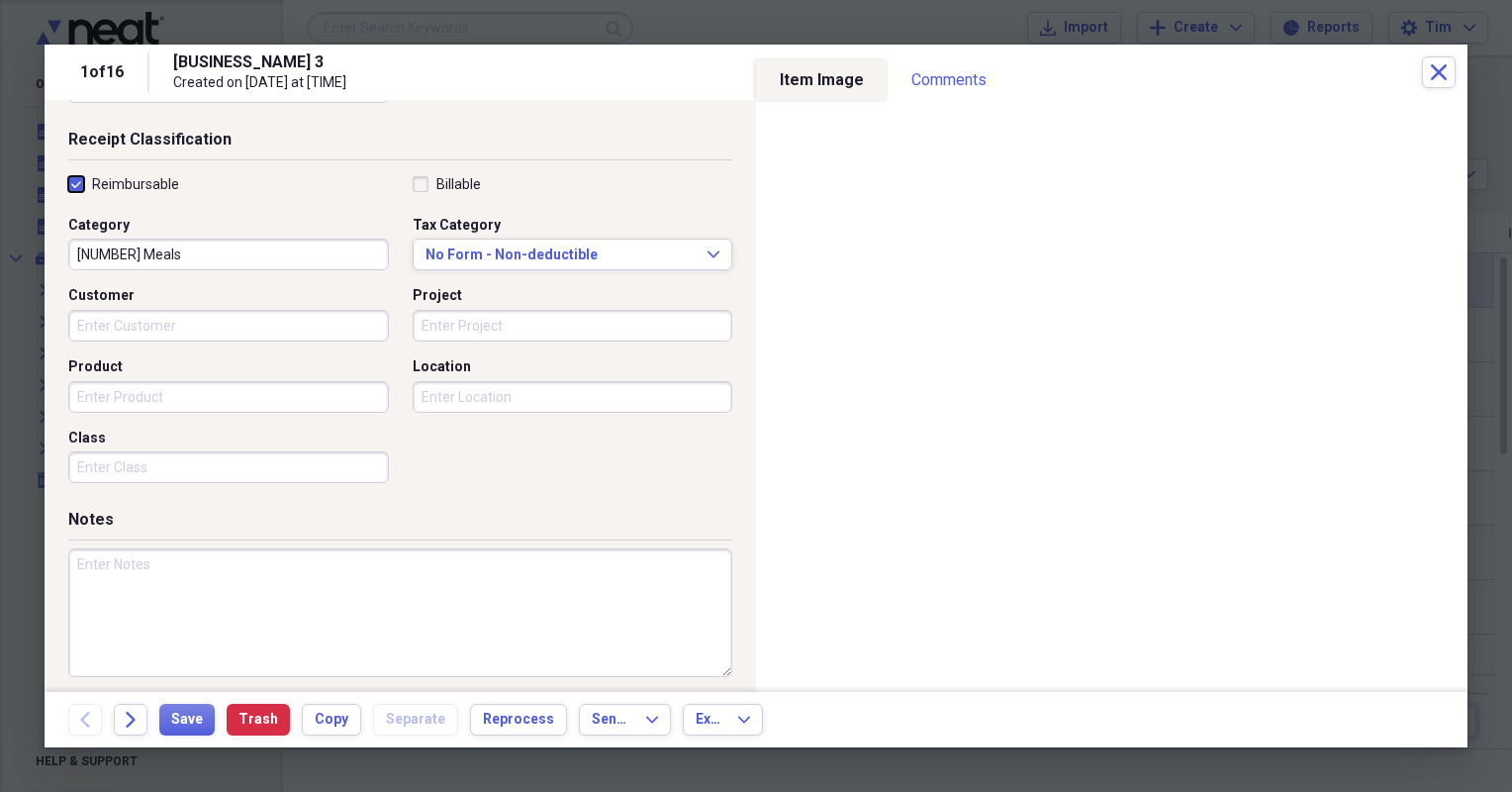 scroll, scrollTop: 417, scrollLeft: 0, axis: vertical 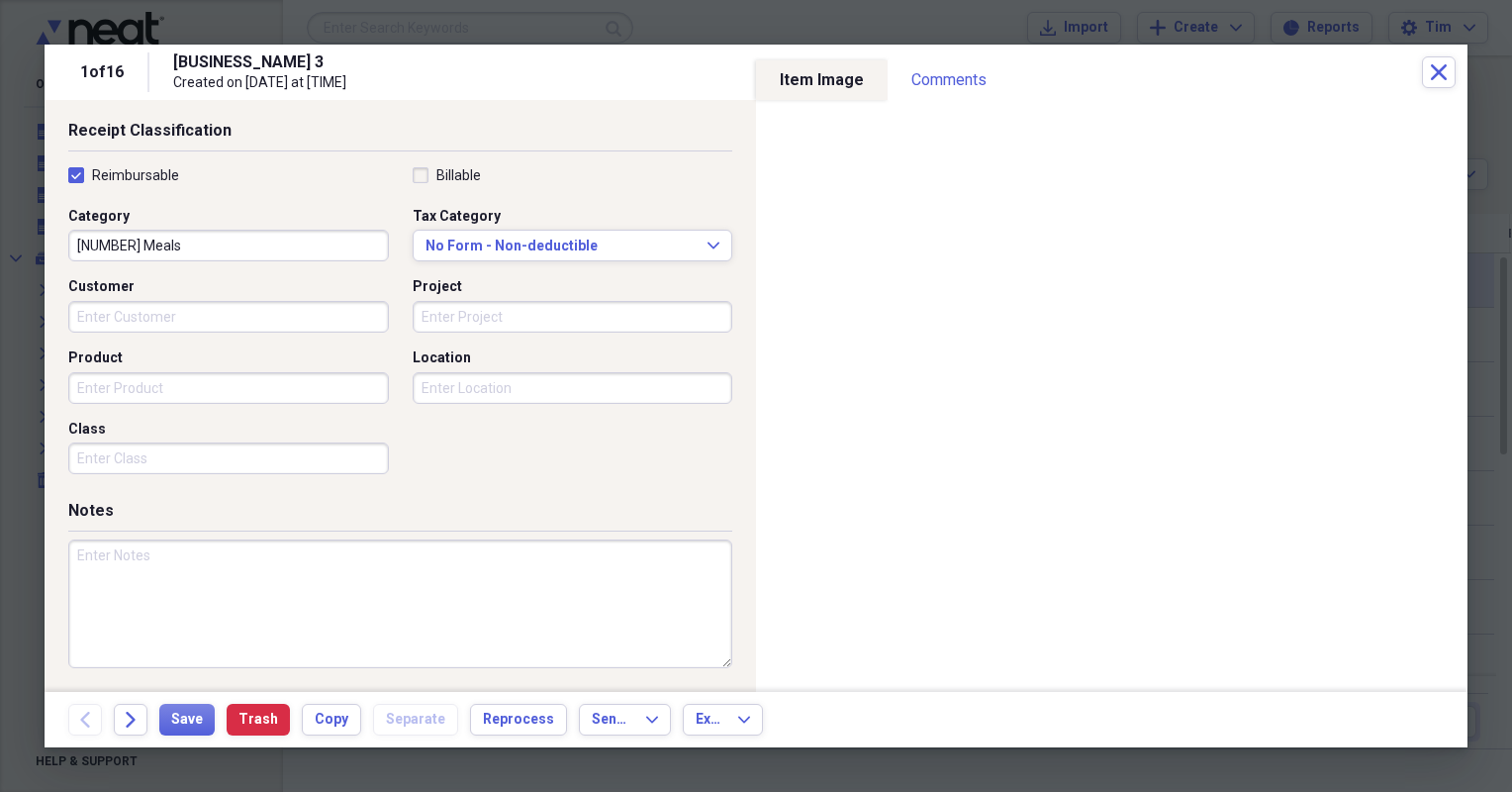 click at bounding box center (400, 604) 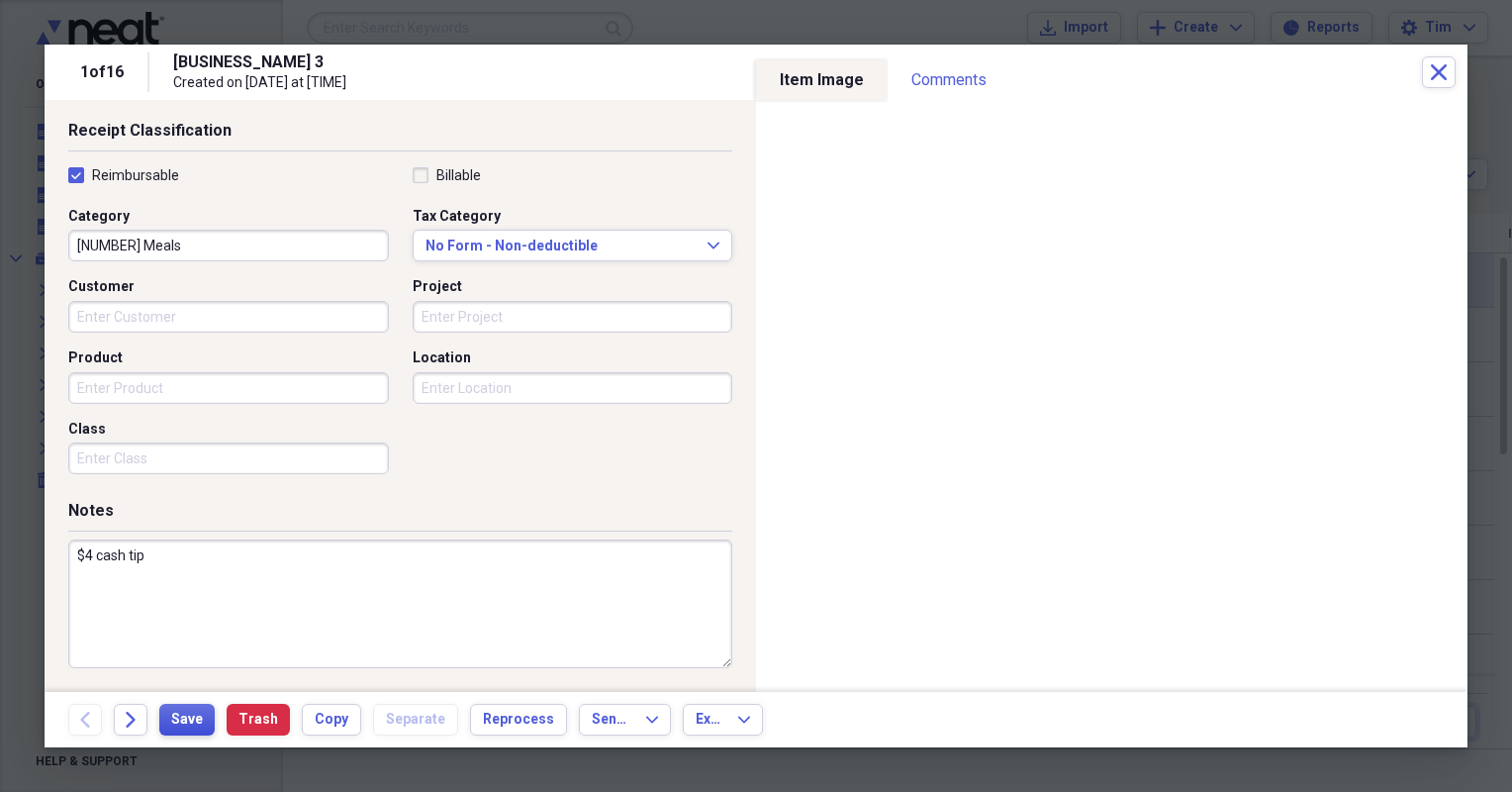 type on "$4 cash tip" 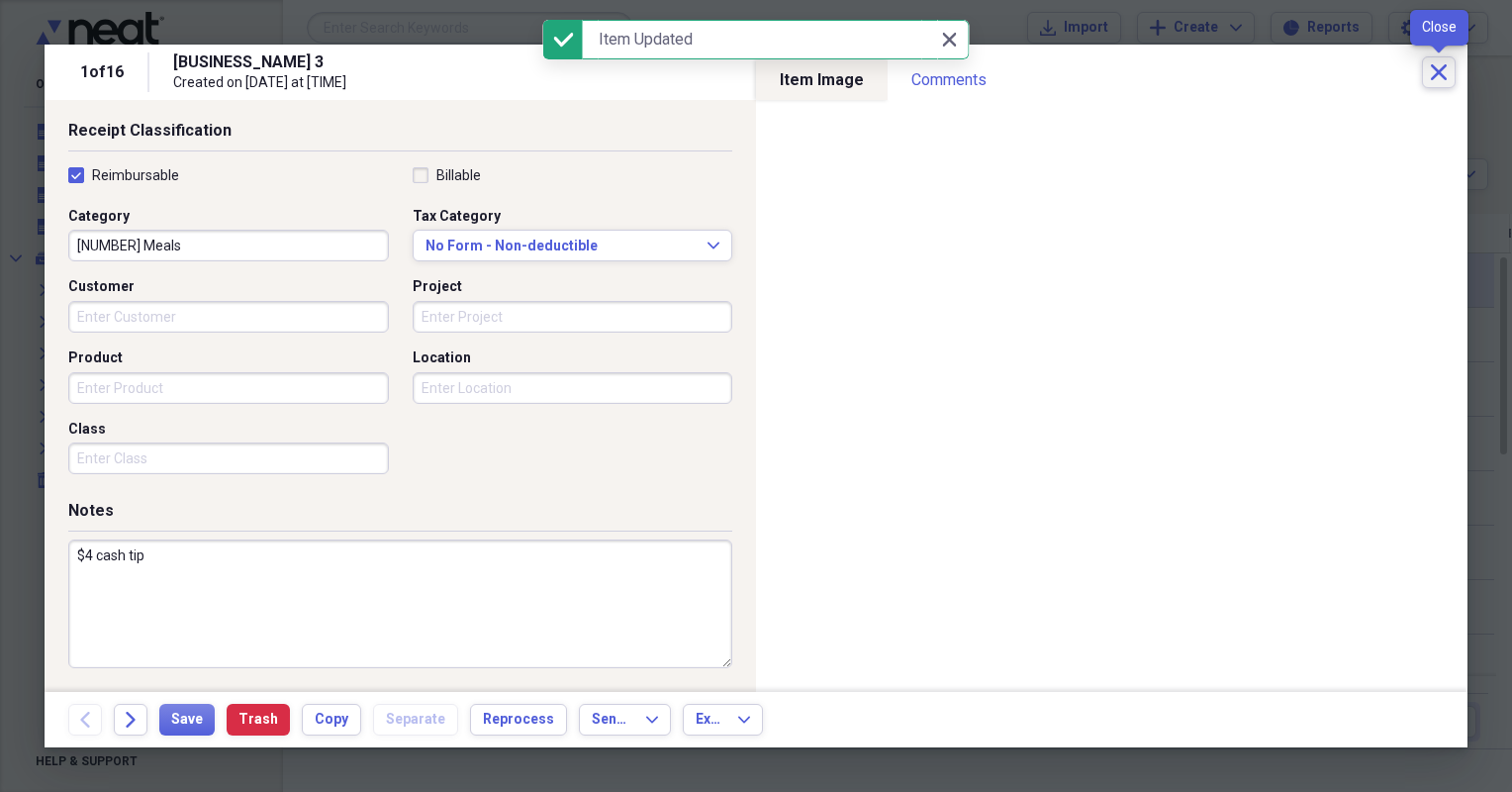click 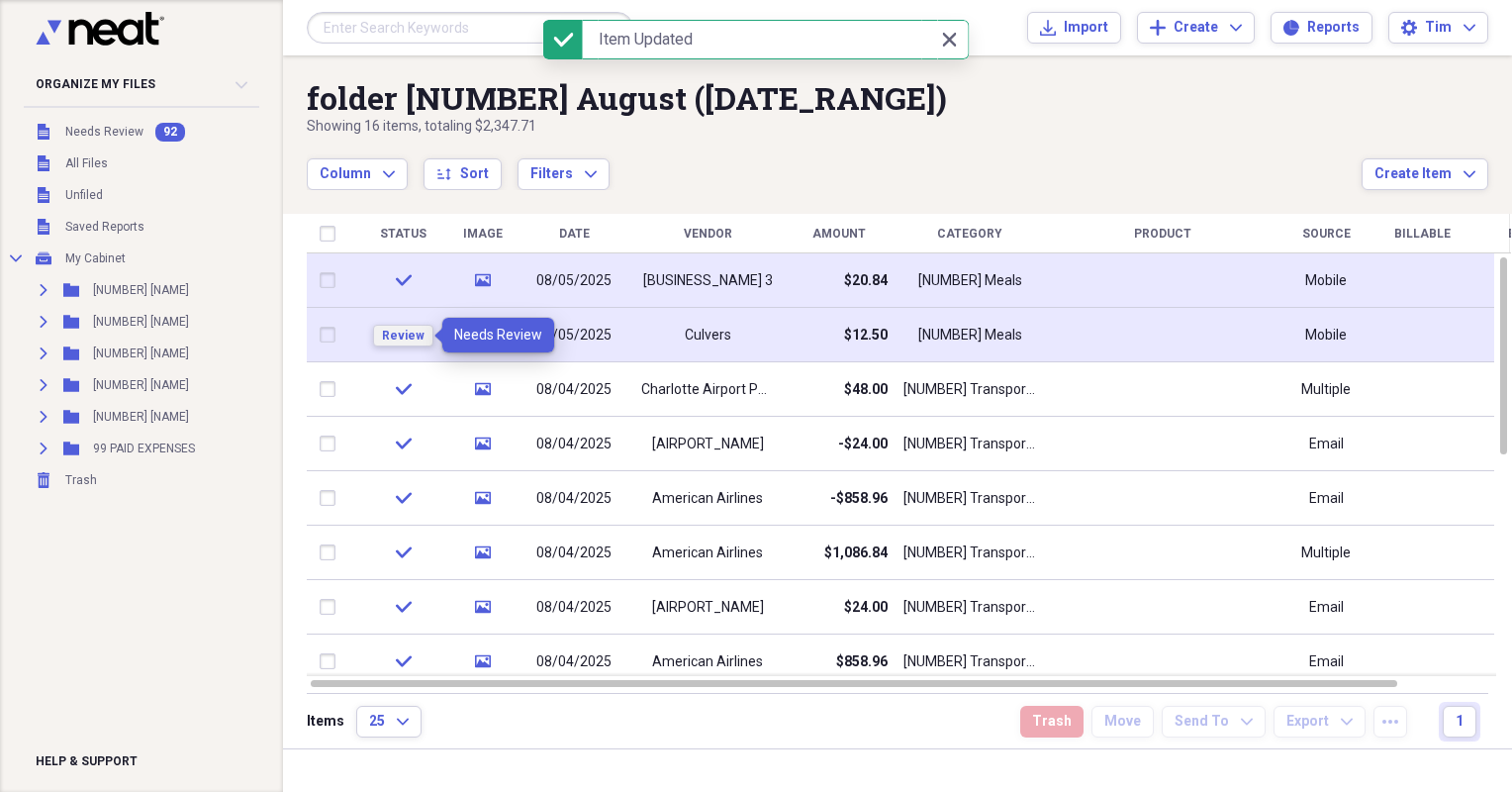 click on "Review" at bounding box center (403, 336) 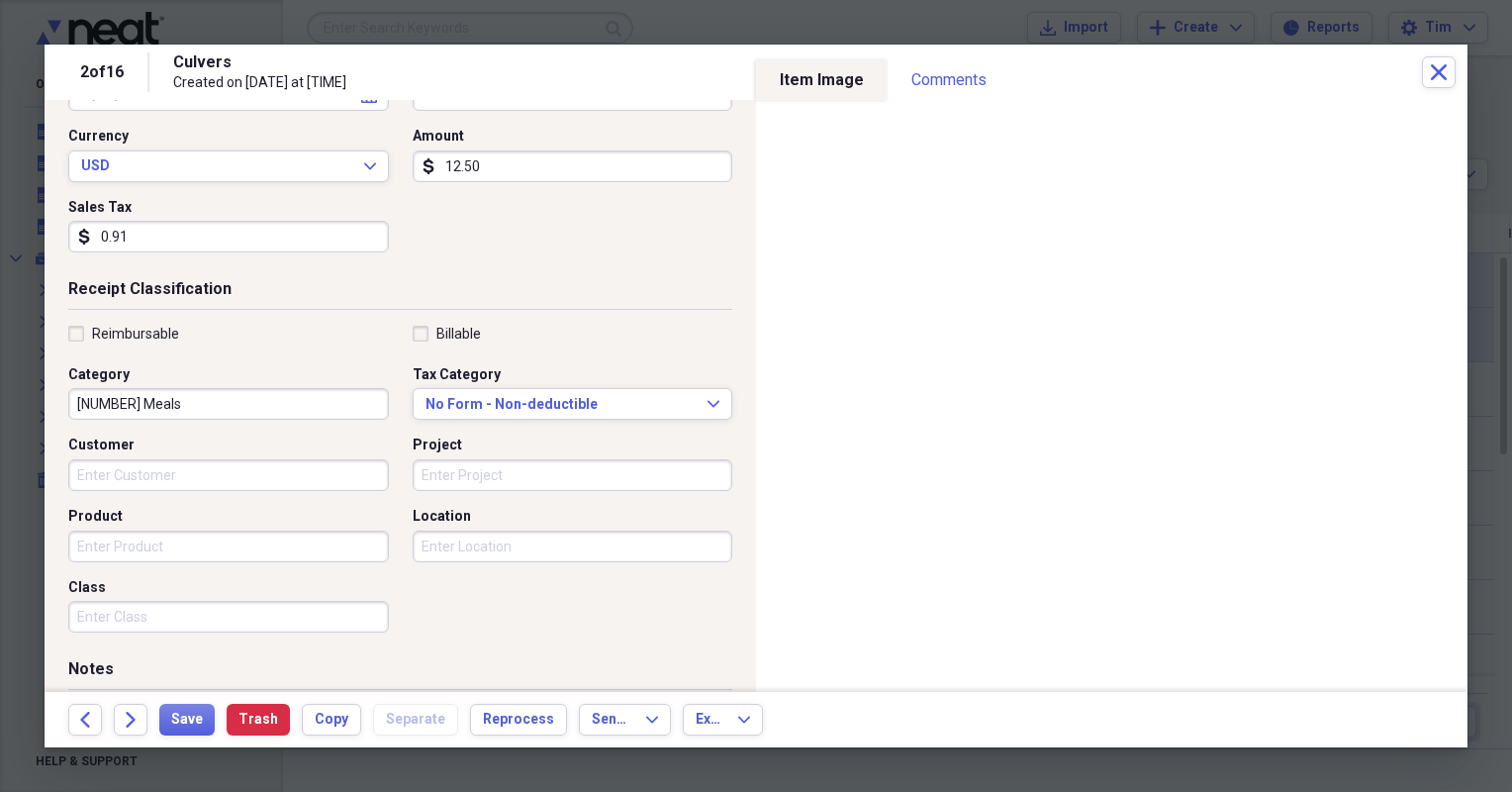 scroll, scrollTop: 198, scrollLeft: 0, axis: vertical 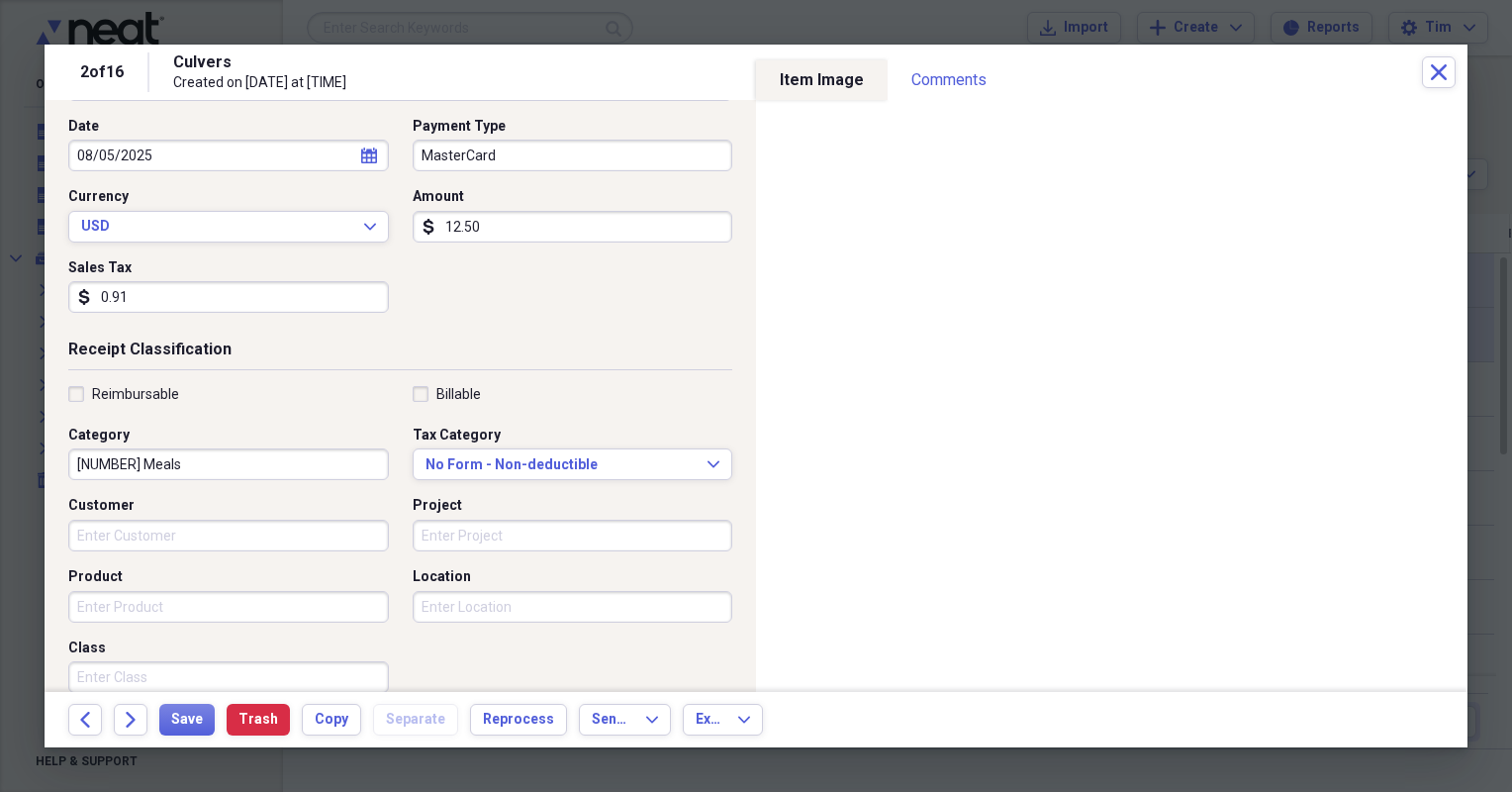 click on "MasterCard" at bounding box center (573, 155) 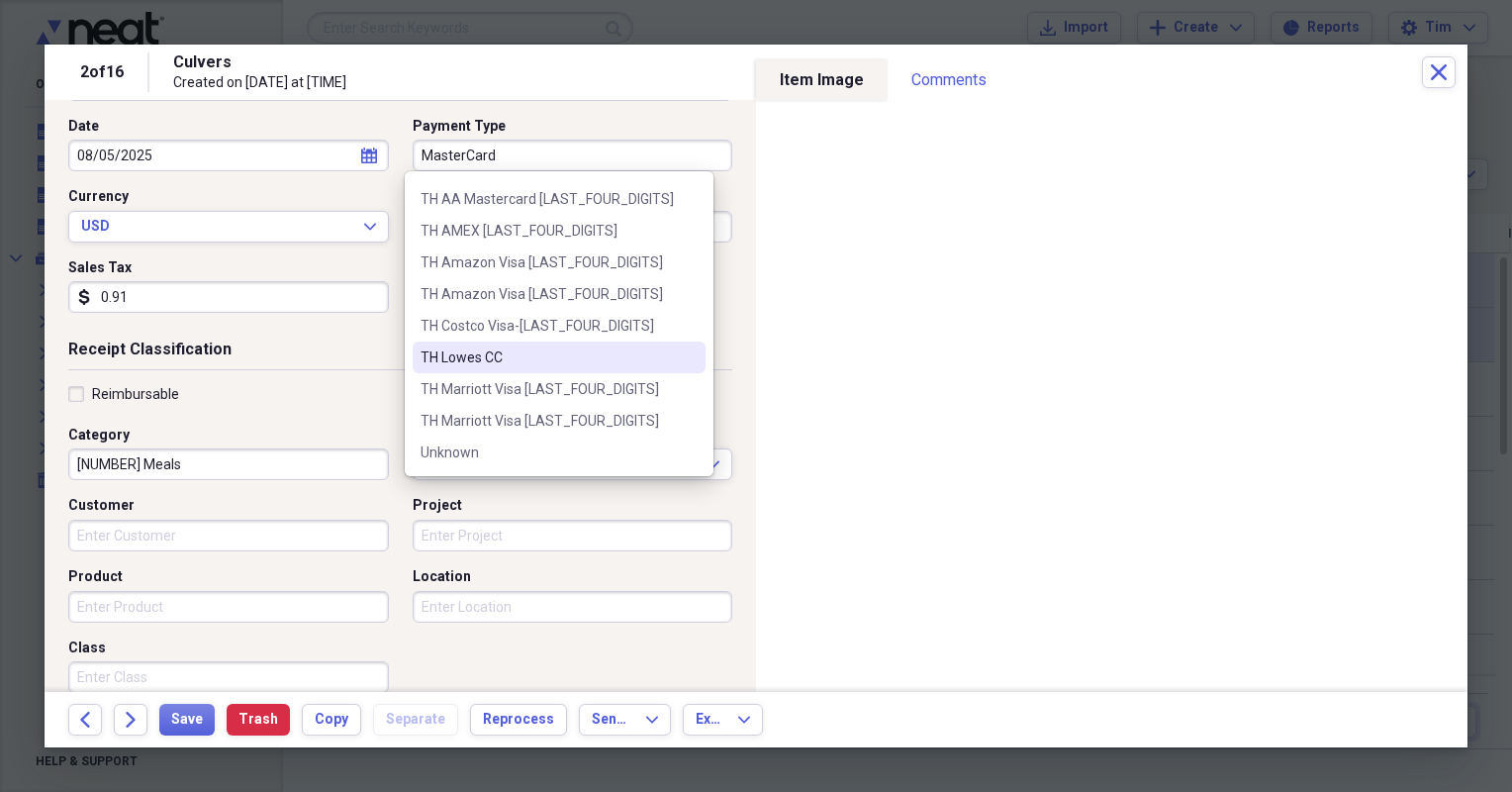 scroll, scrollTop: 1038, scrollLeft: 0, axis: vertical 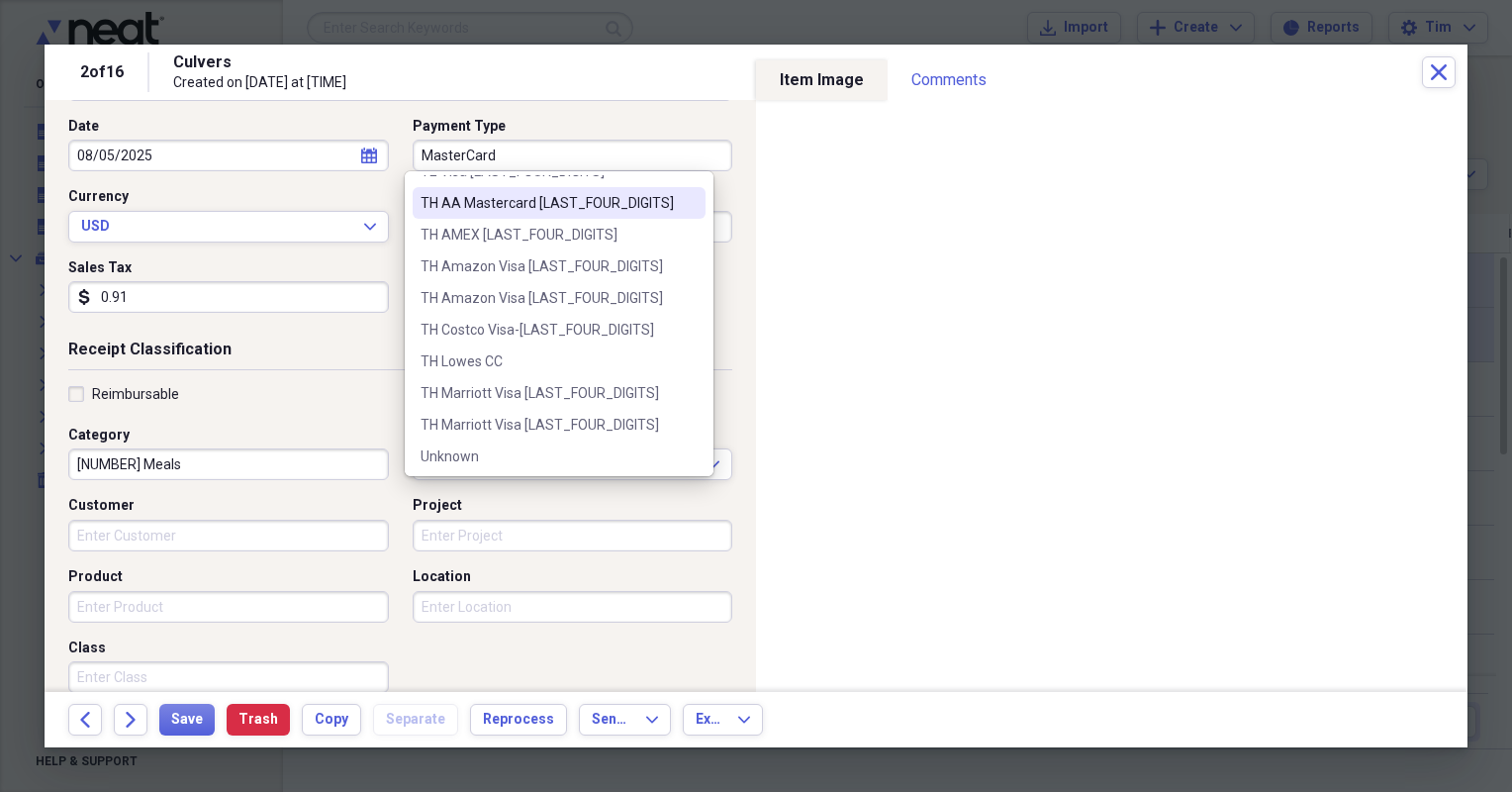 click on "TH AA Mastercard [LAST_FOUR_DIGITS]" at bounding box center (547, 203) 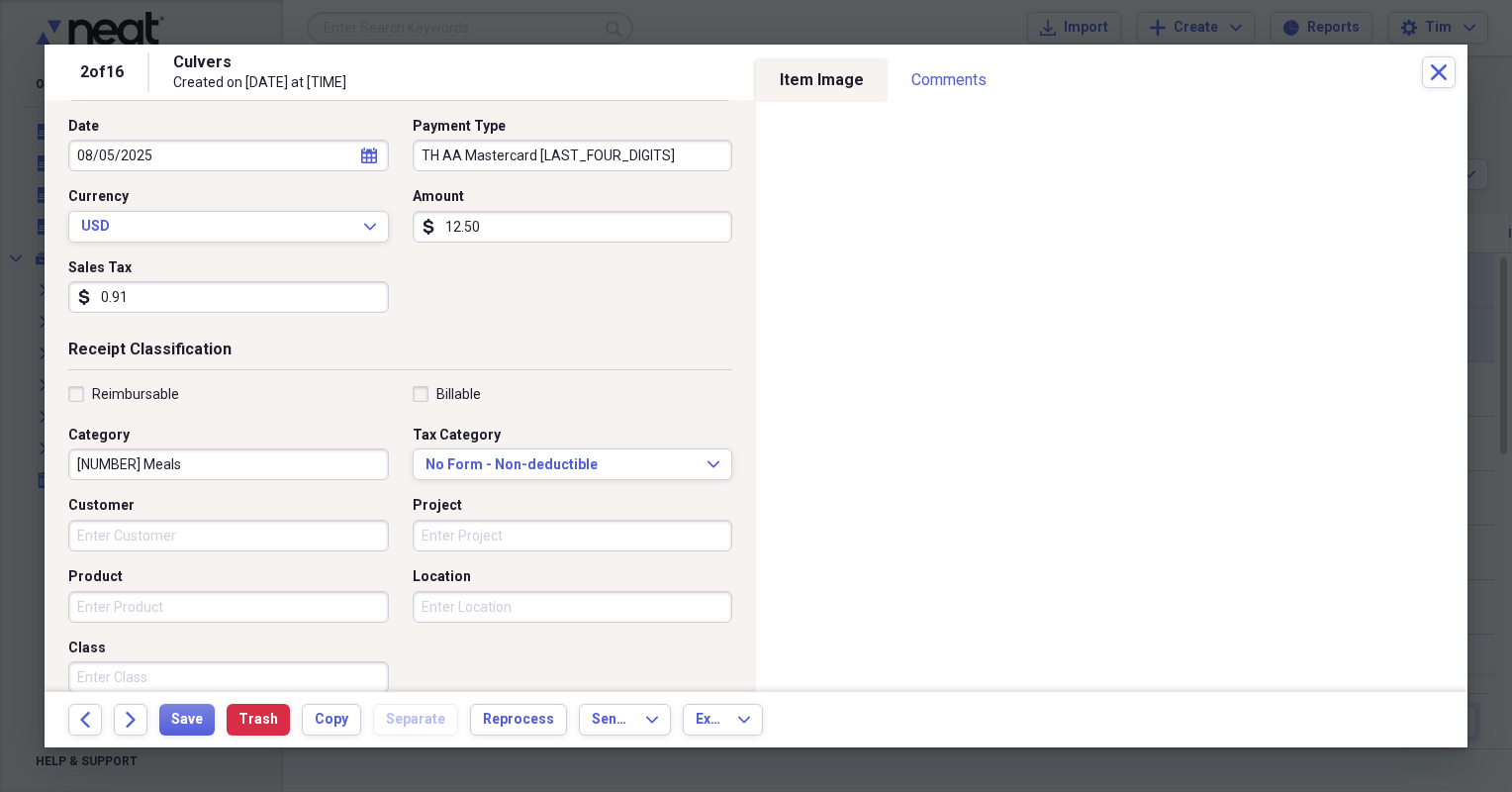 click on "0.91" at bounding box center (229, 297) 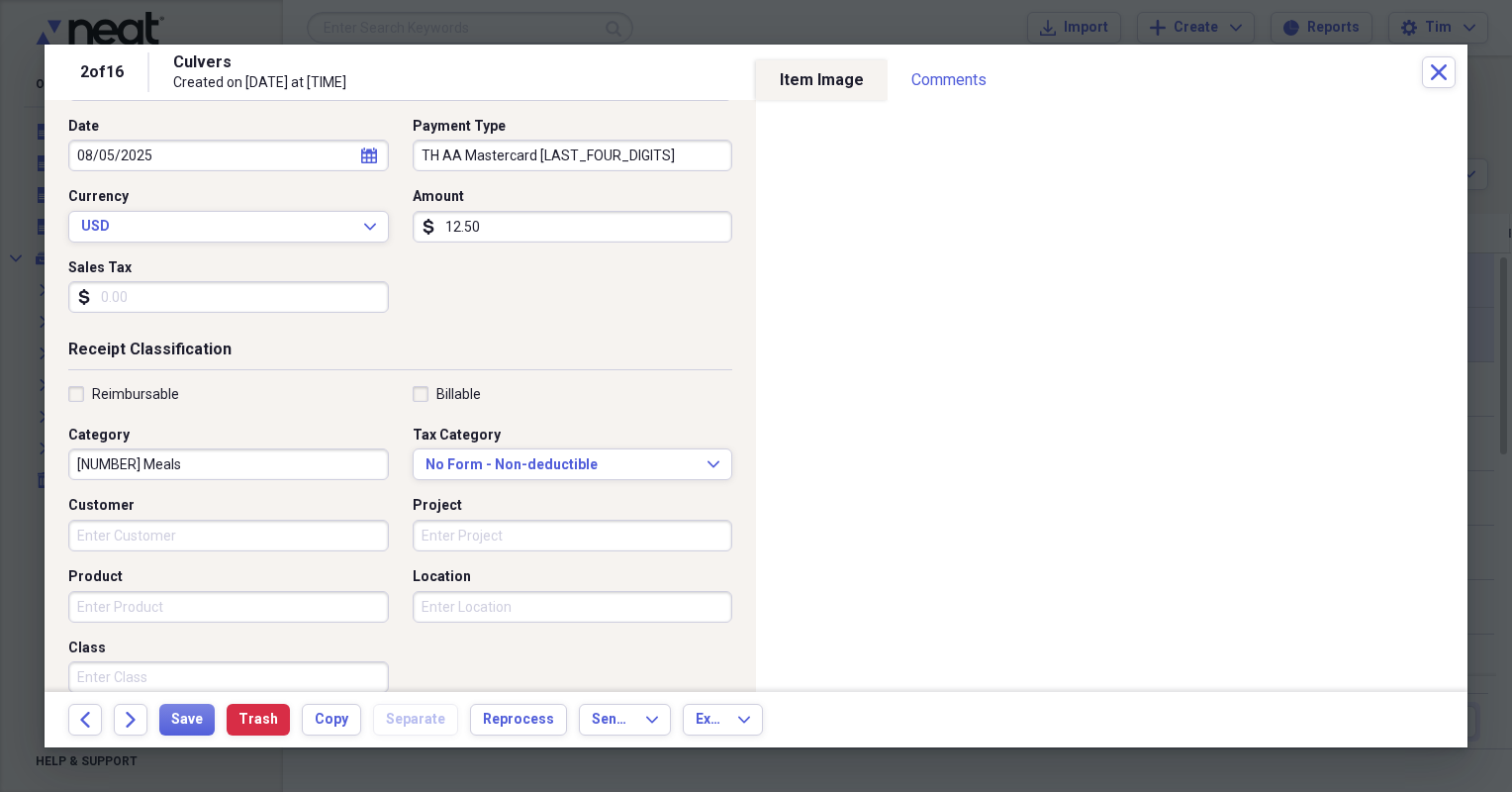type 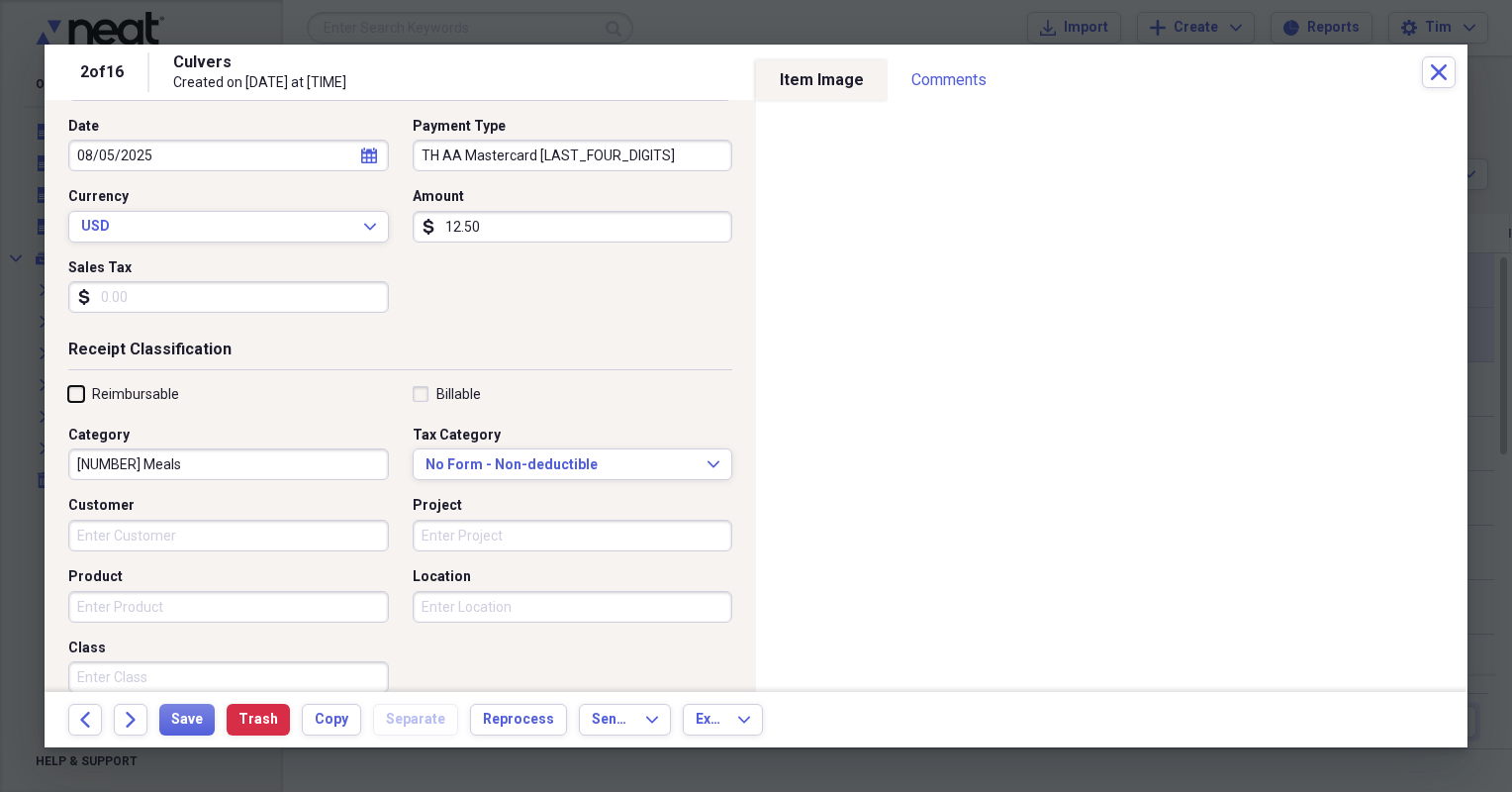 click on "Reimbursable" at bounding box center (68, 393) 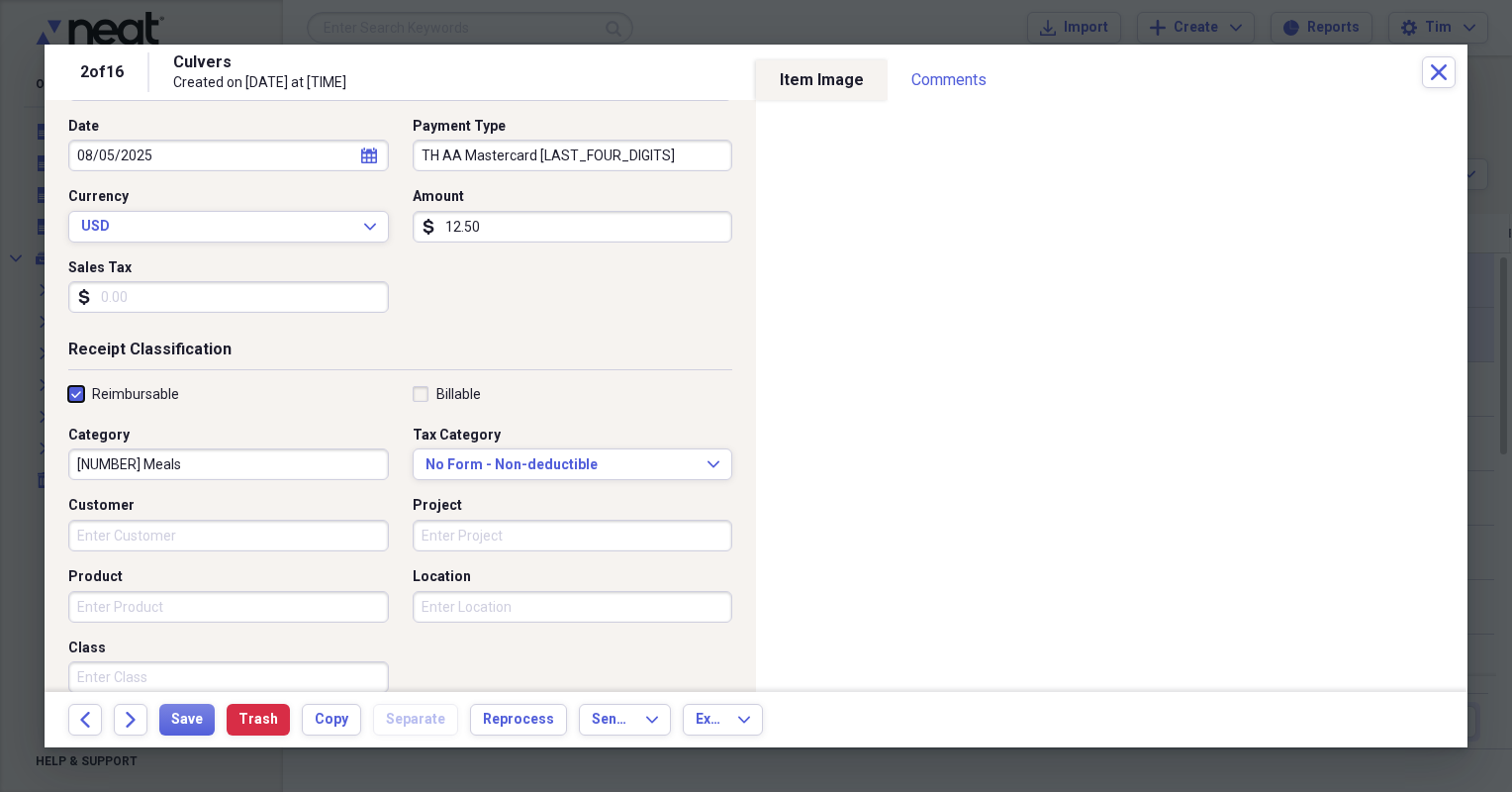 checkbox on "true" 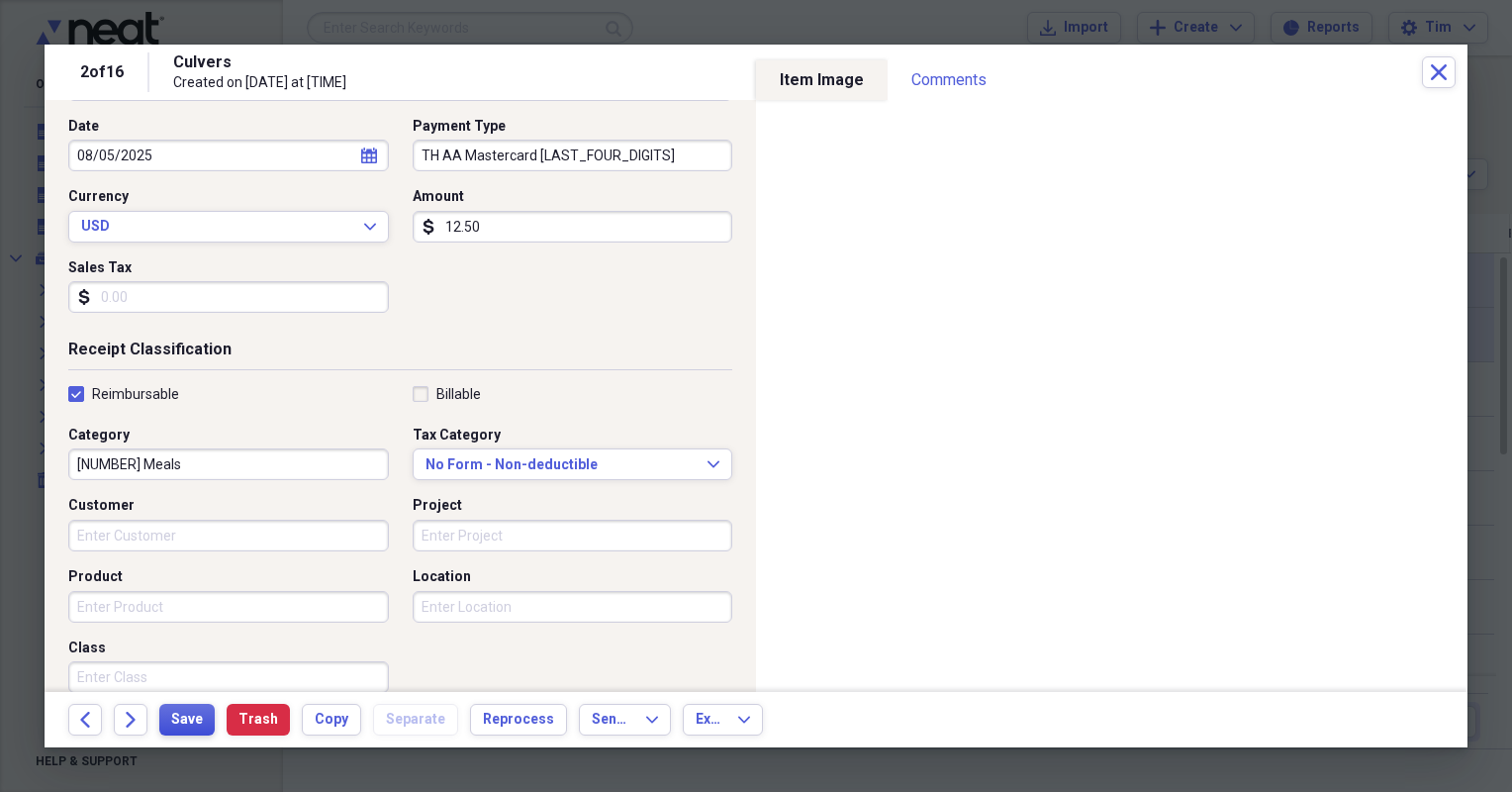 click on "Save" at bounding box center [187, 720] 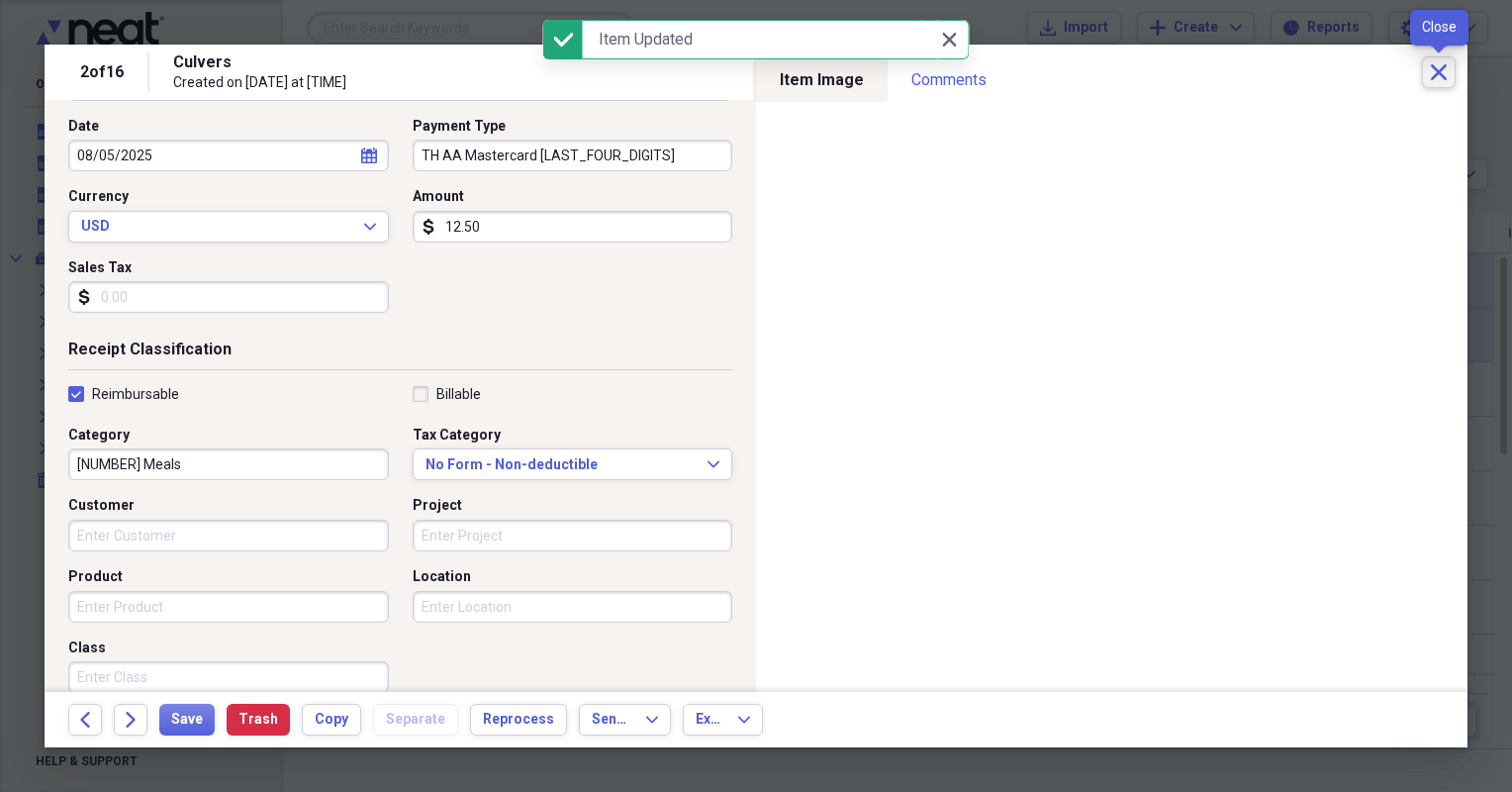 click 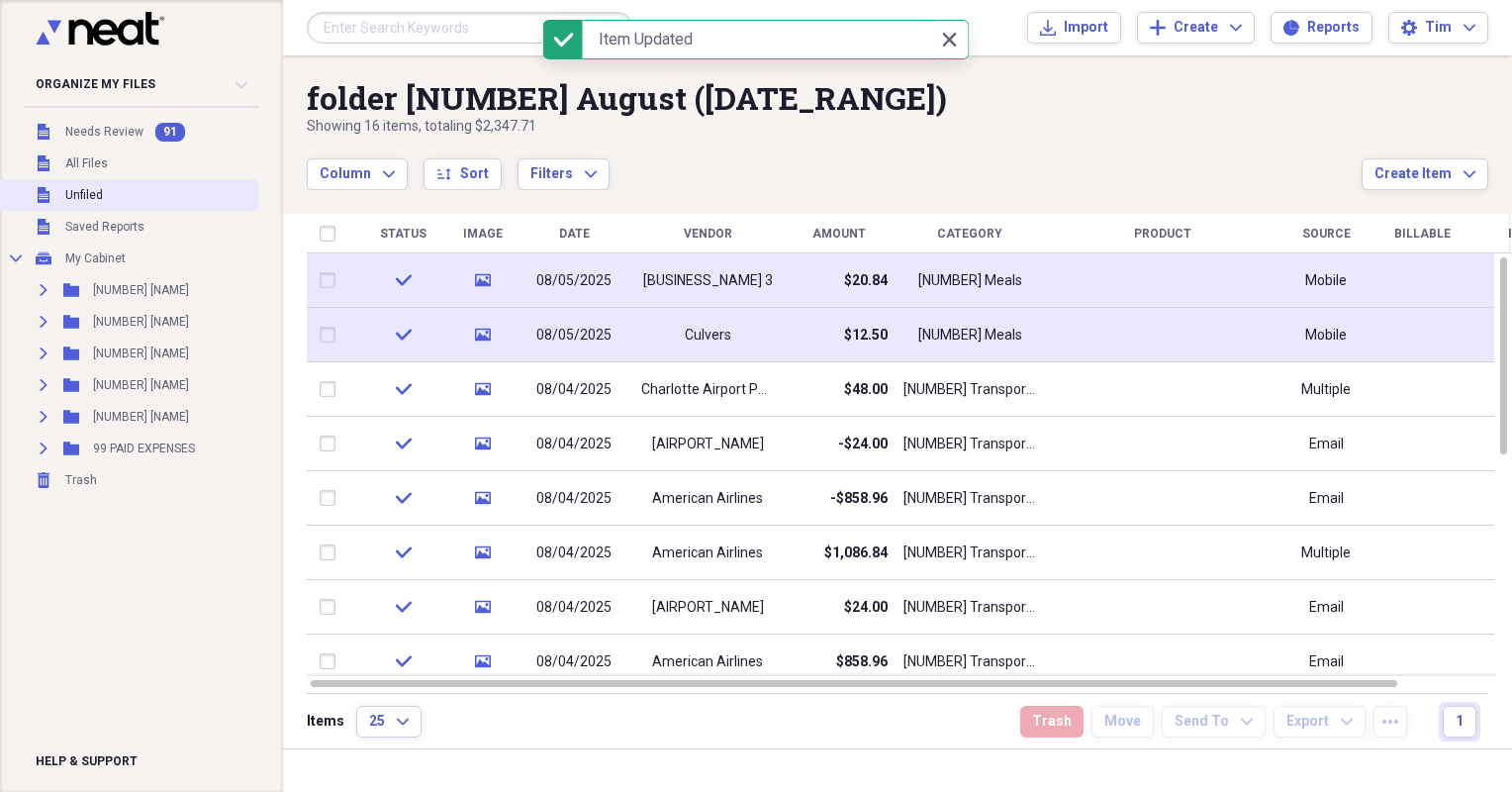 click on "Unfiled" at bounding box center (84, 195) 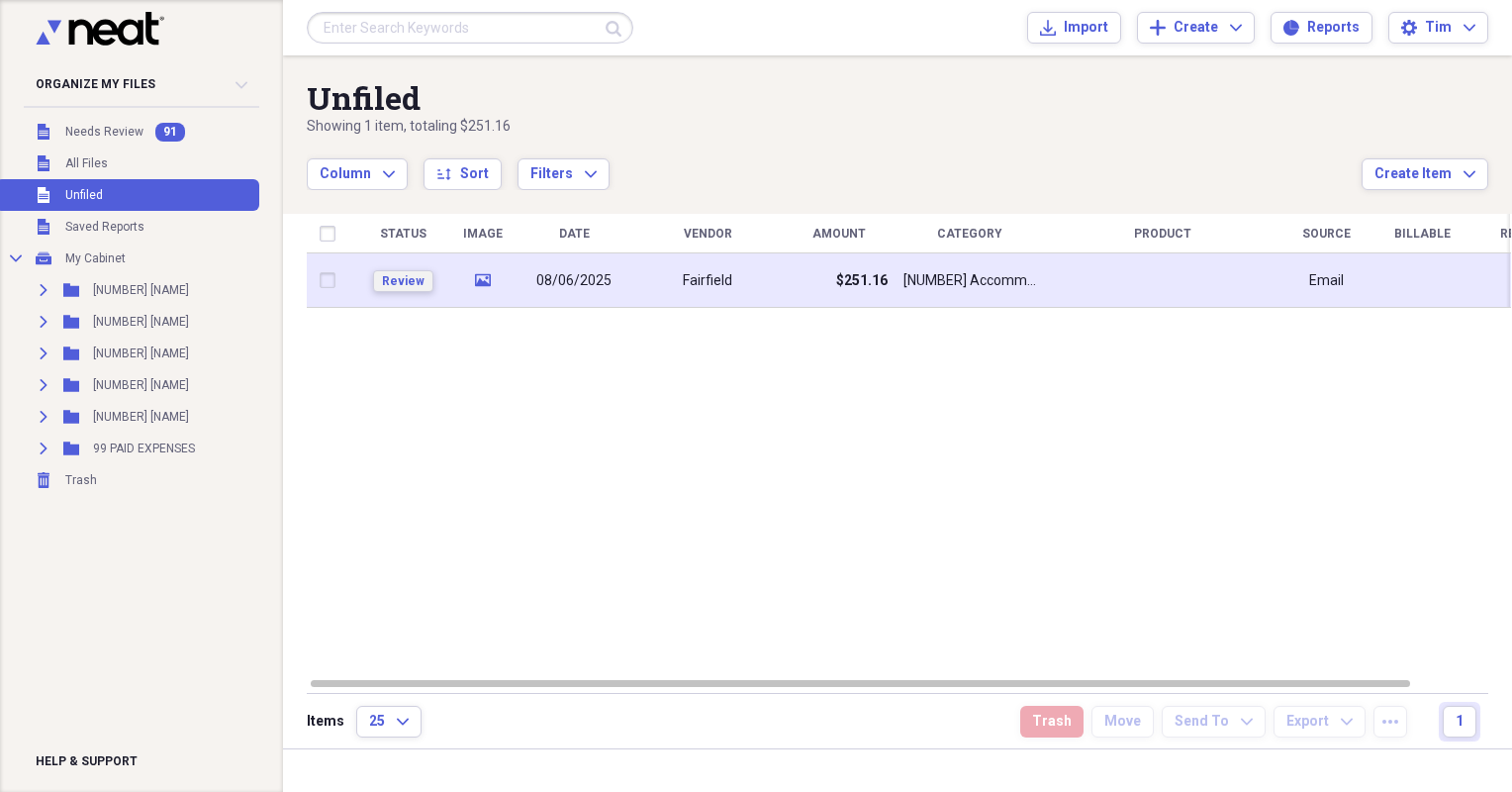 click on "Review" at bounding box center (403, 281) 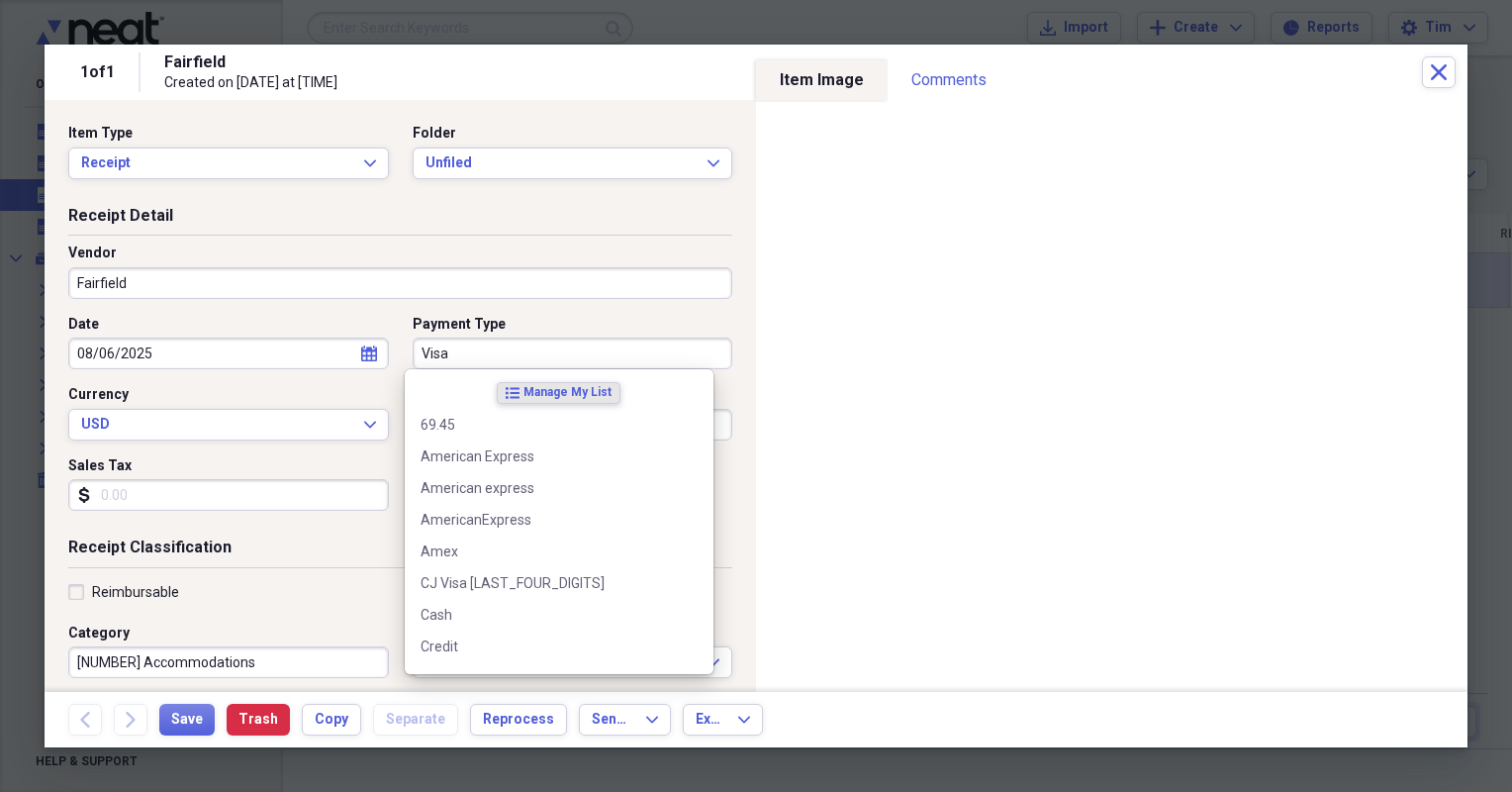 click on "Visa" at bounding box center (573, 353) 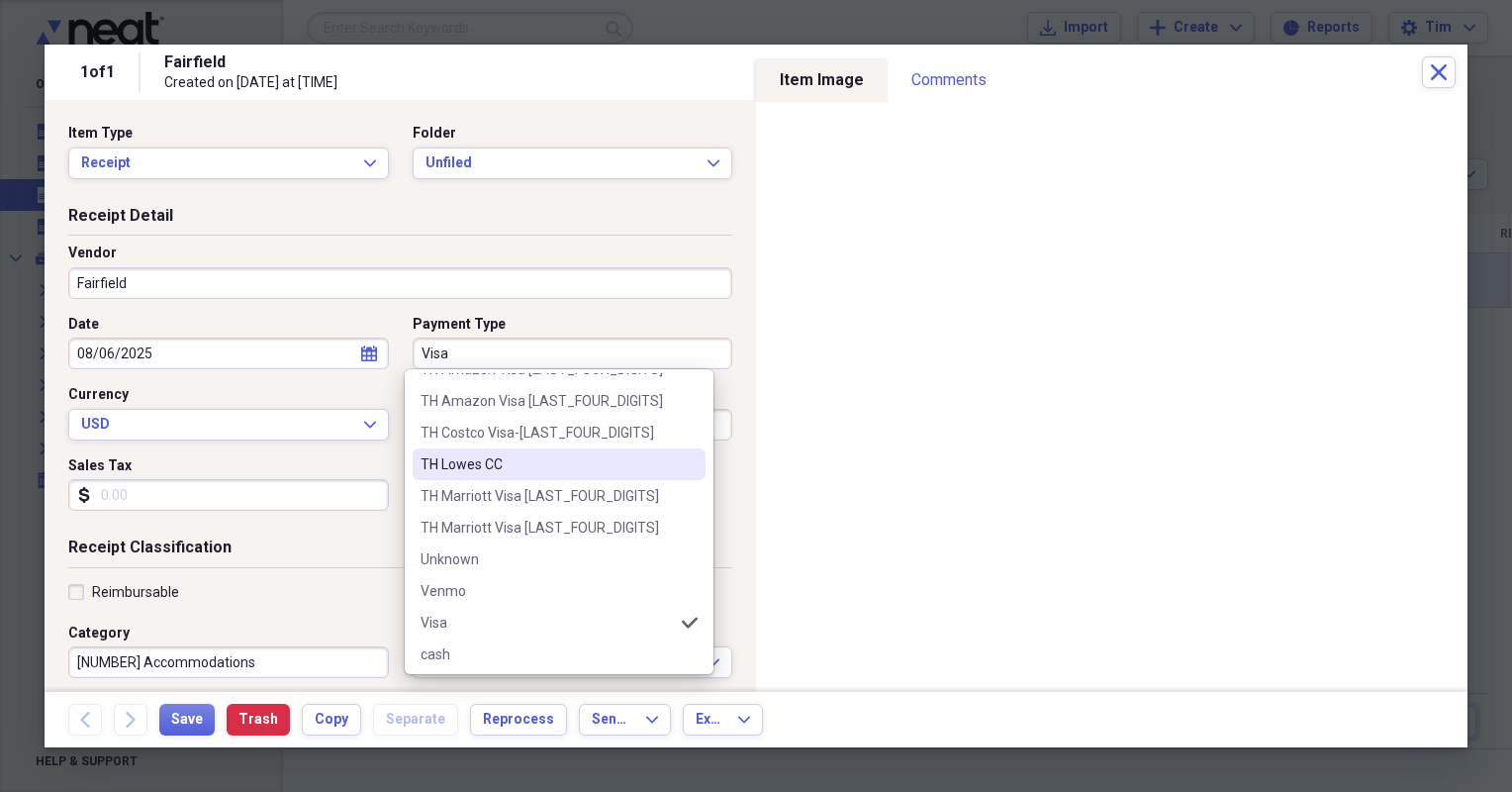 scroll, scrollTop: 1137, scrollLeft: 0, axis: vertical 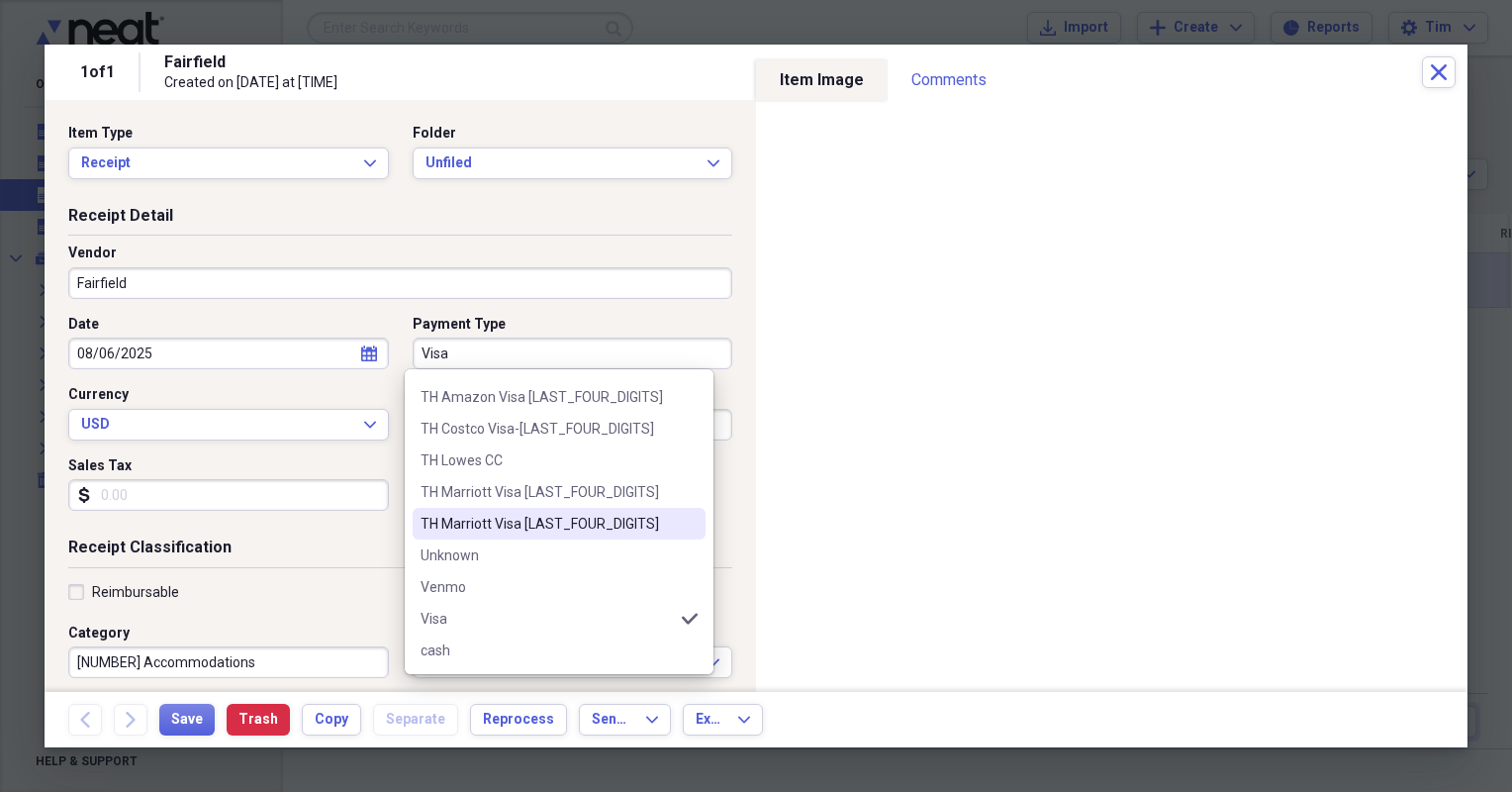 click on "TH Marriott Visa [LAST_FOUR_DIGITS]" at bounding box center [547, 524] 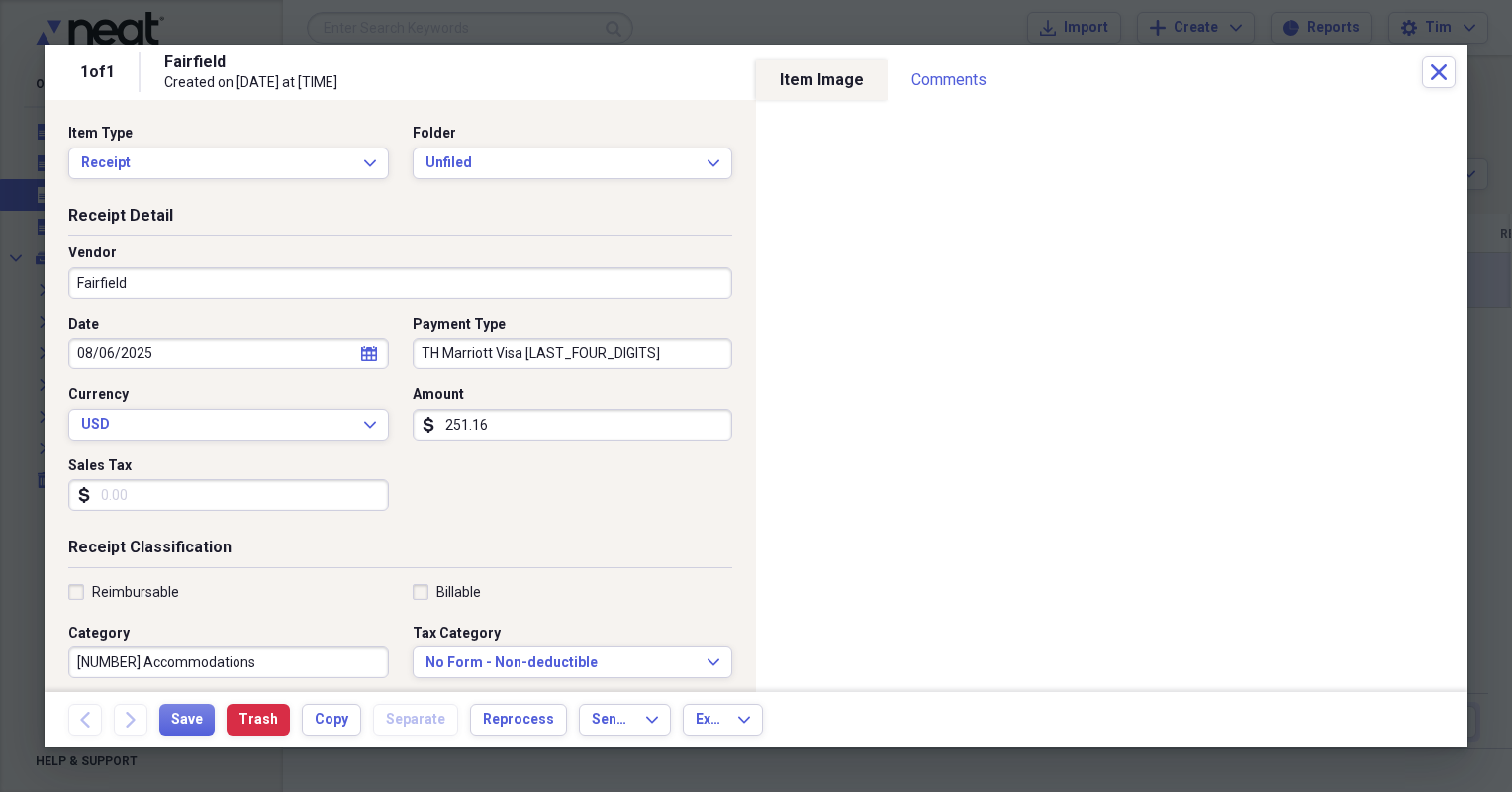 click on "Reimbursable" at bounding box center (136, 592) 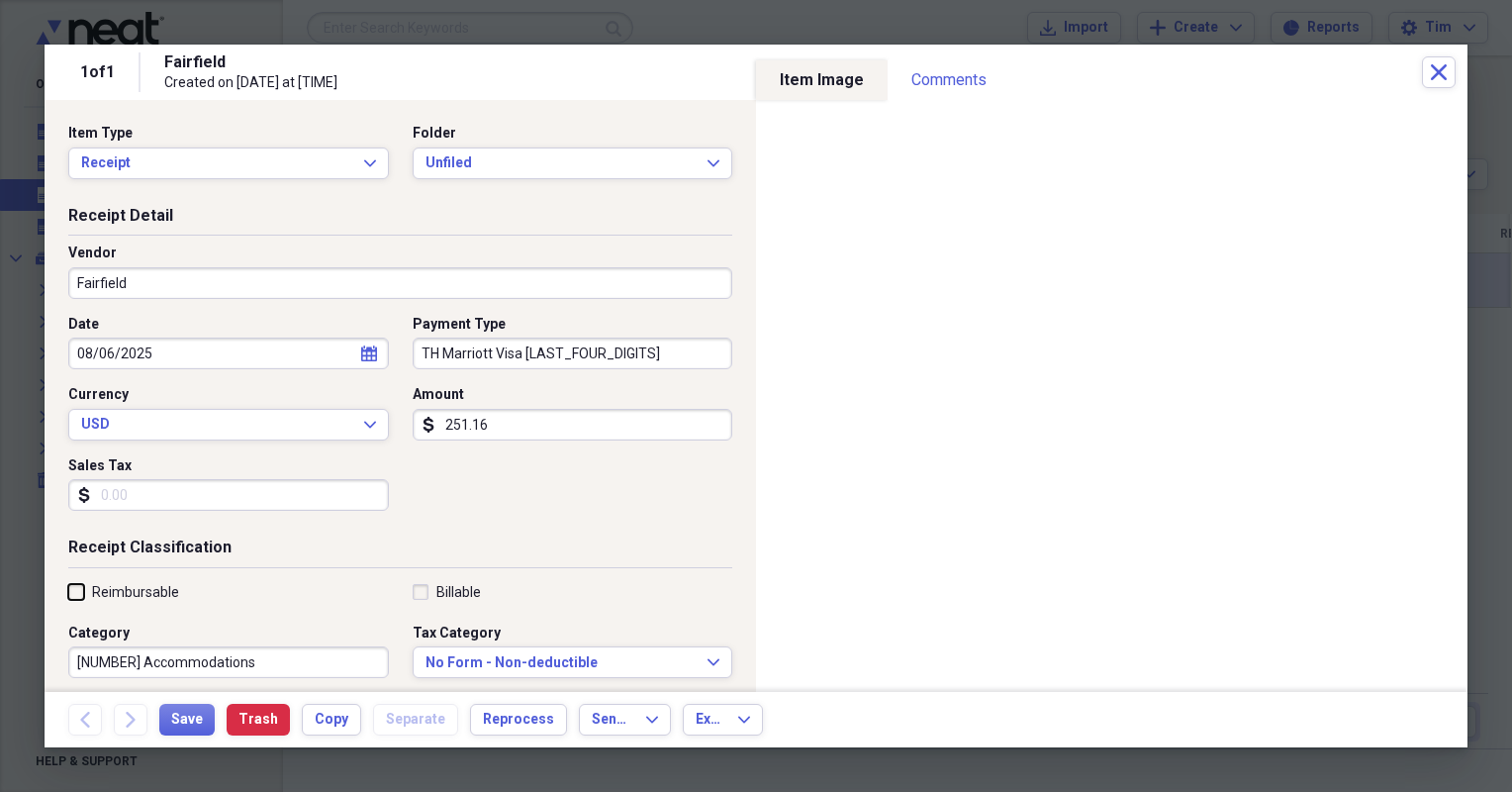 click on "Reimbursable" at bounding box center (68, 591) 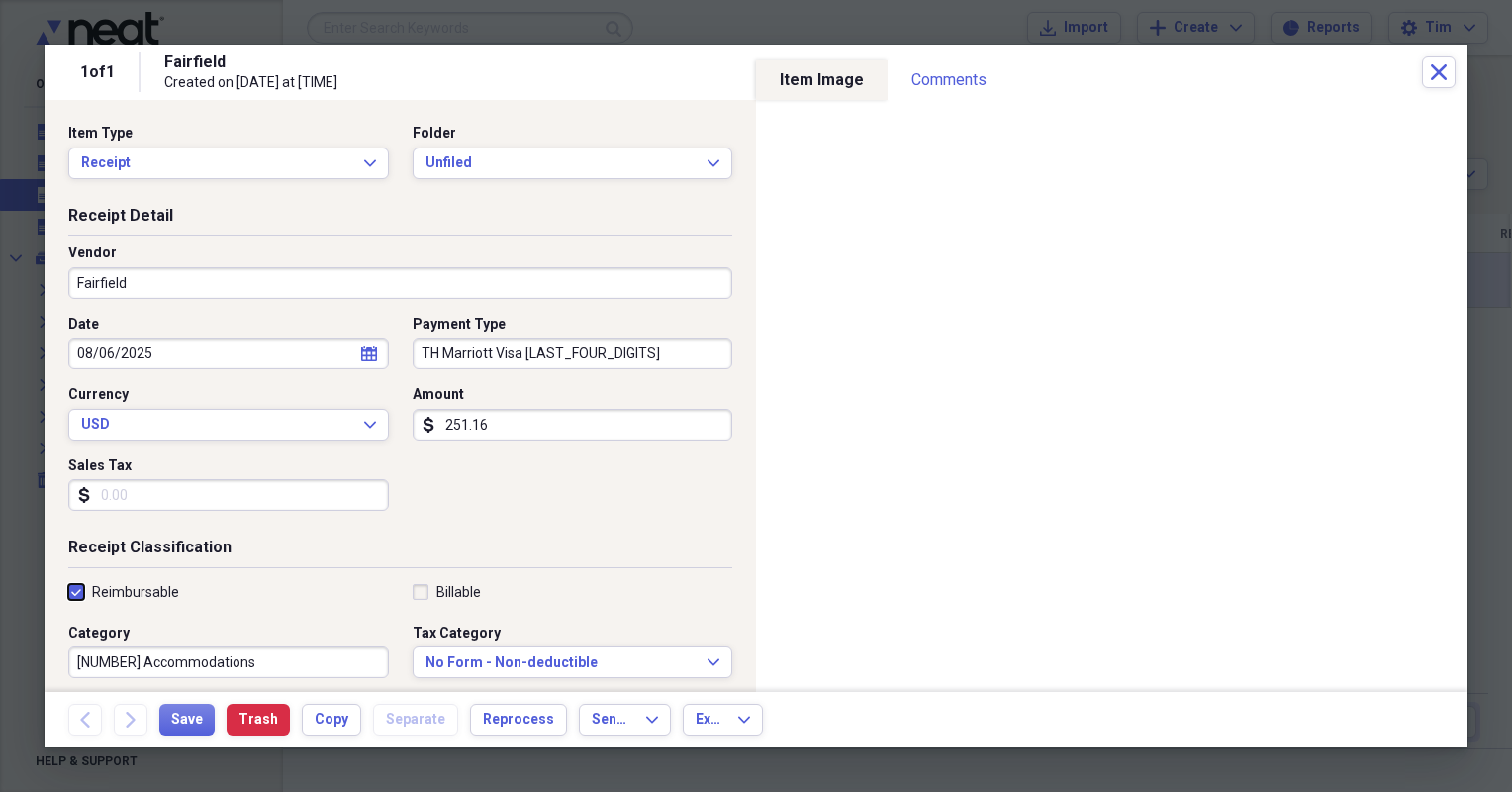 checkbox on "true" 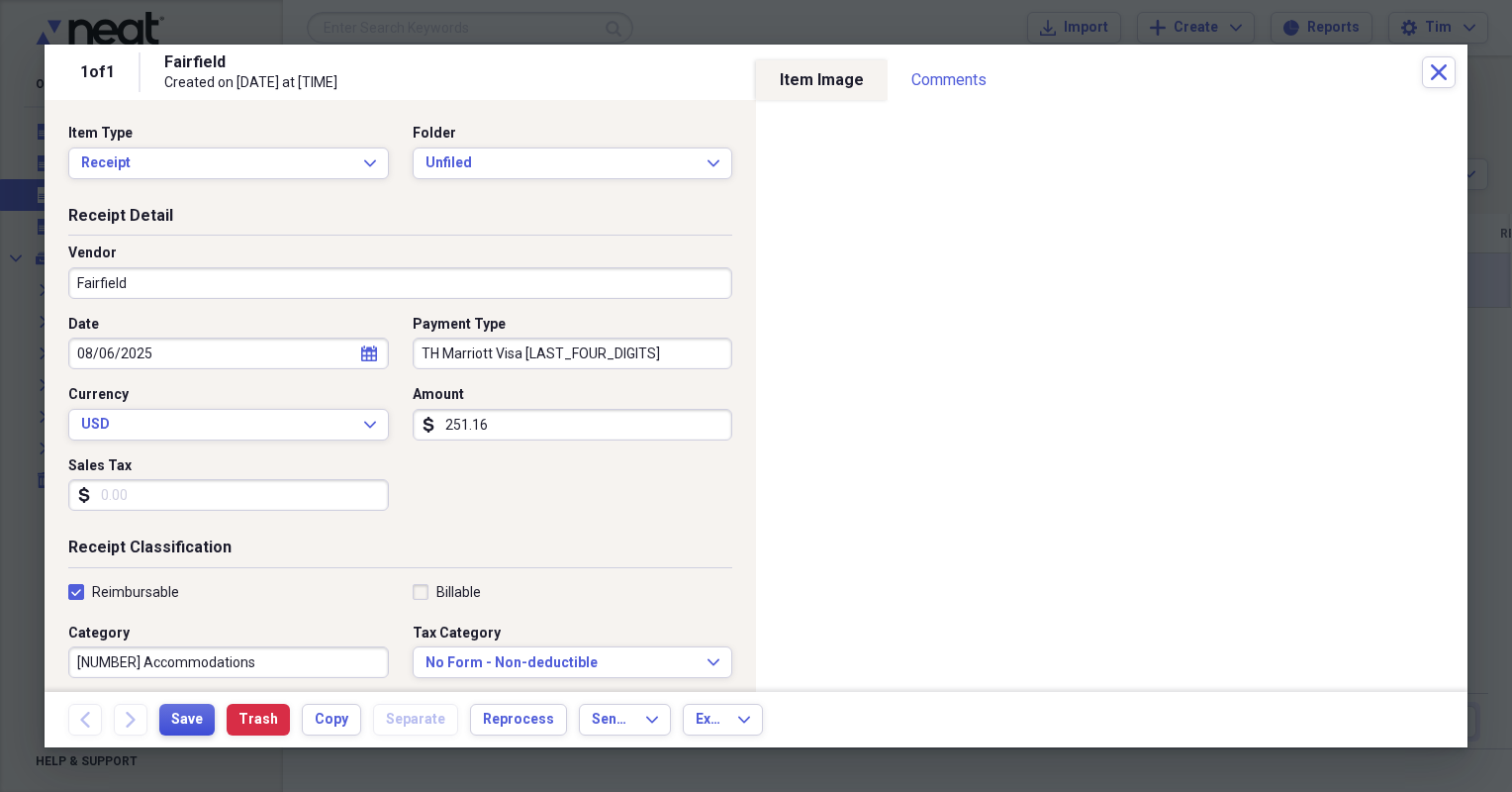 click on "Save" at bounding box center (187, 720) 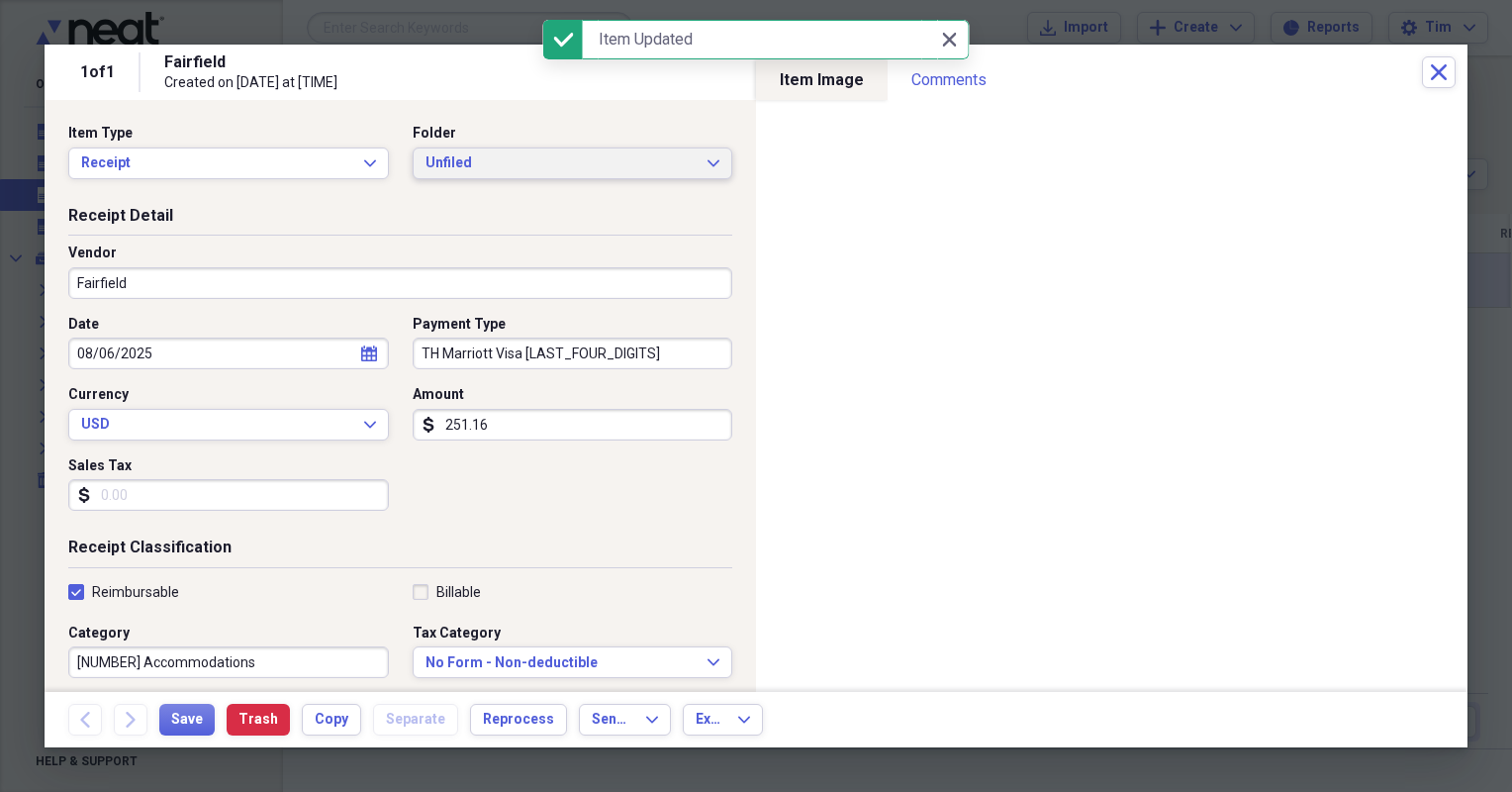 click on "Unfiled" at bounding box center (561, 163) 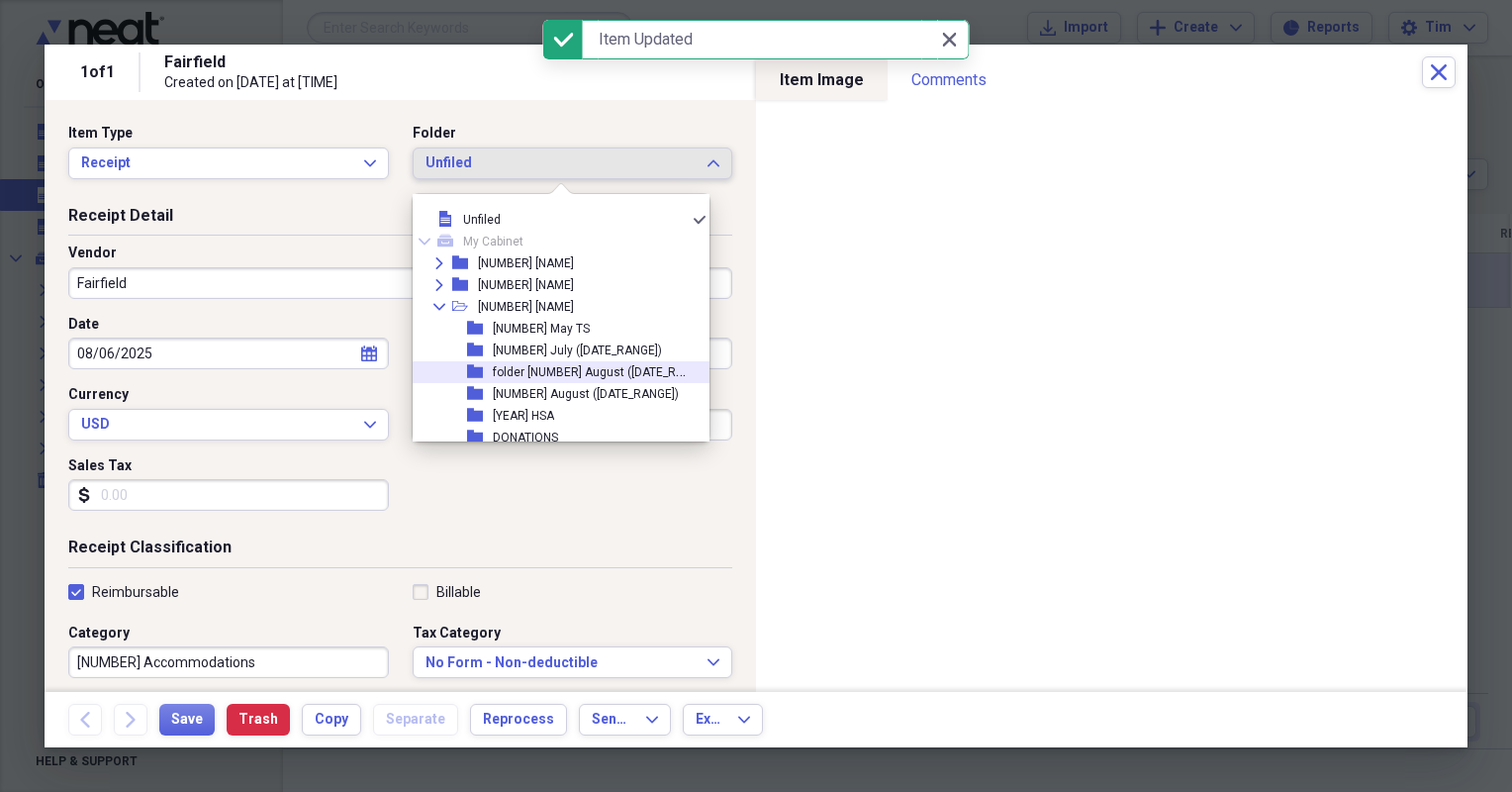 click on "folder [NUMBER] August ([DATE_RANGE])" at bounding box center (603, 370) 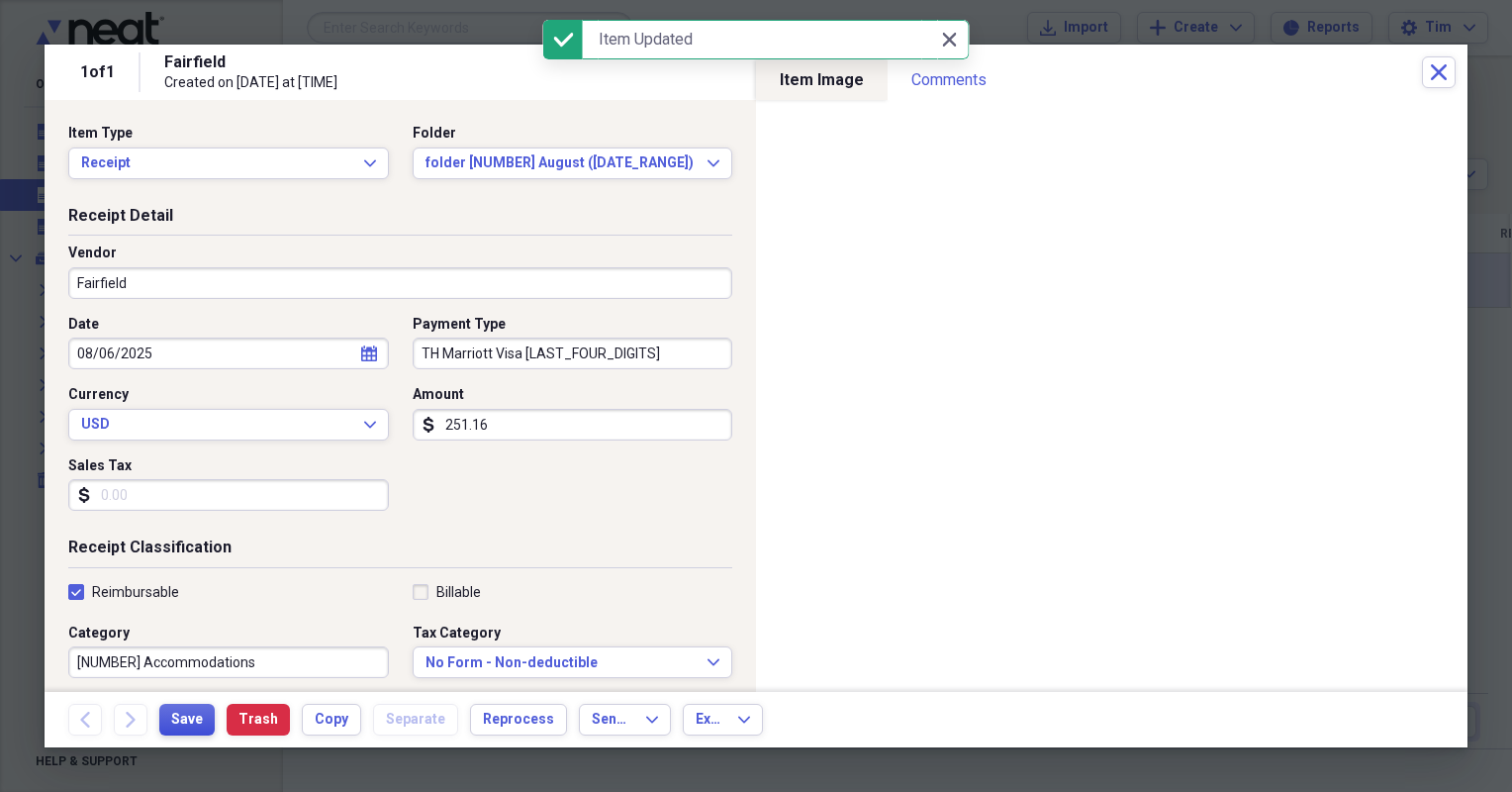click on "Save" at bounding box center (187, 720) 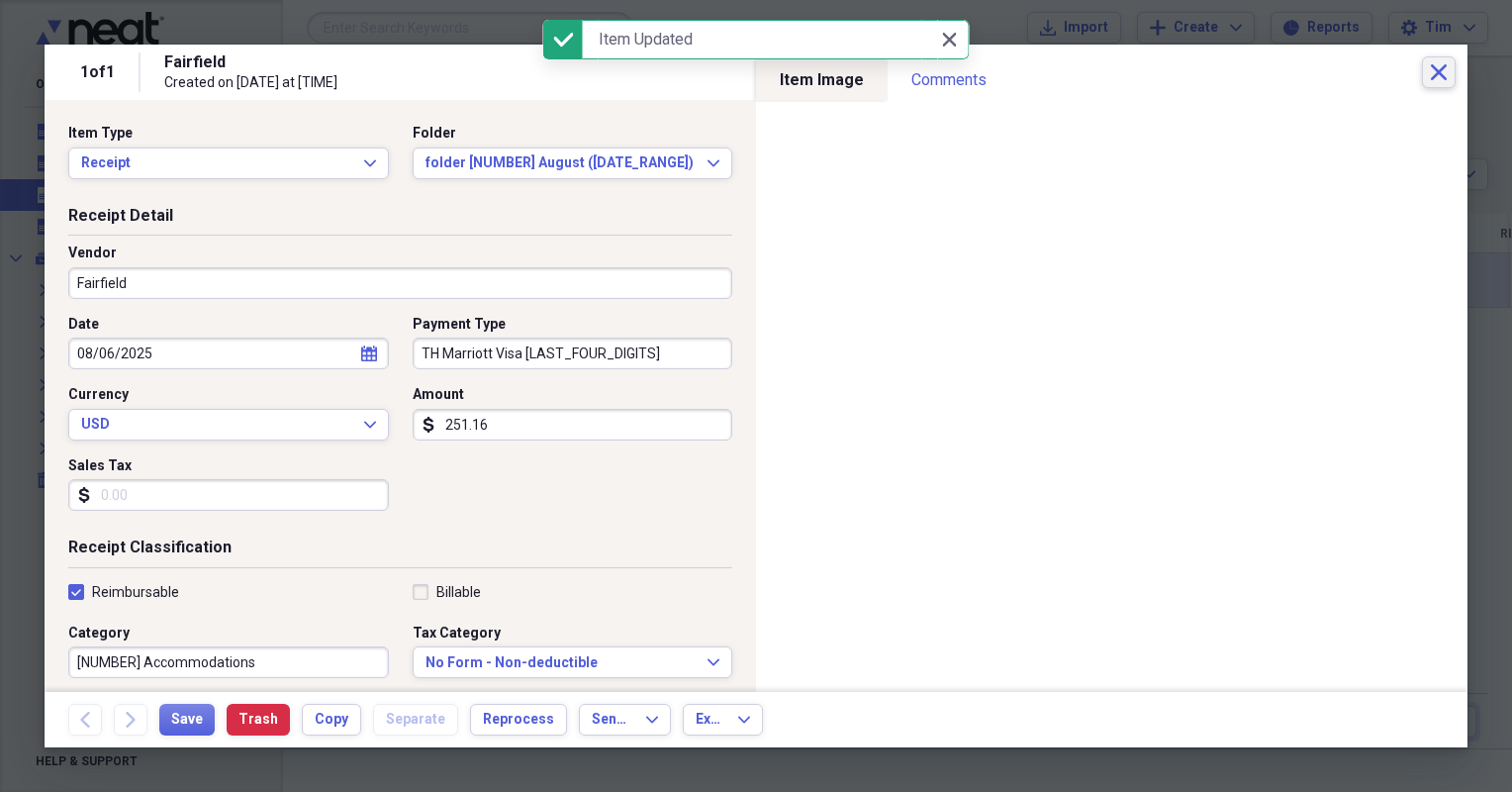 click 